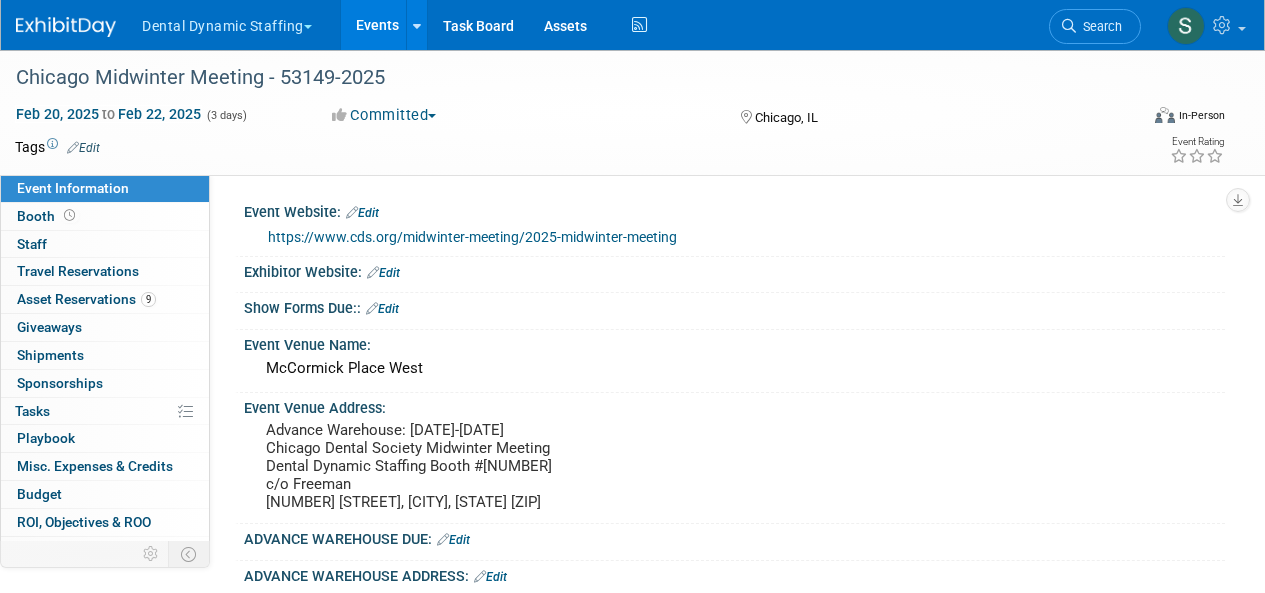 scroll, scrollTop: 0, scrollLeft: 0, axis: both 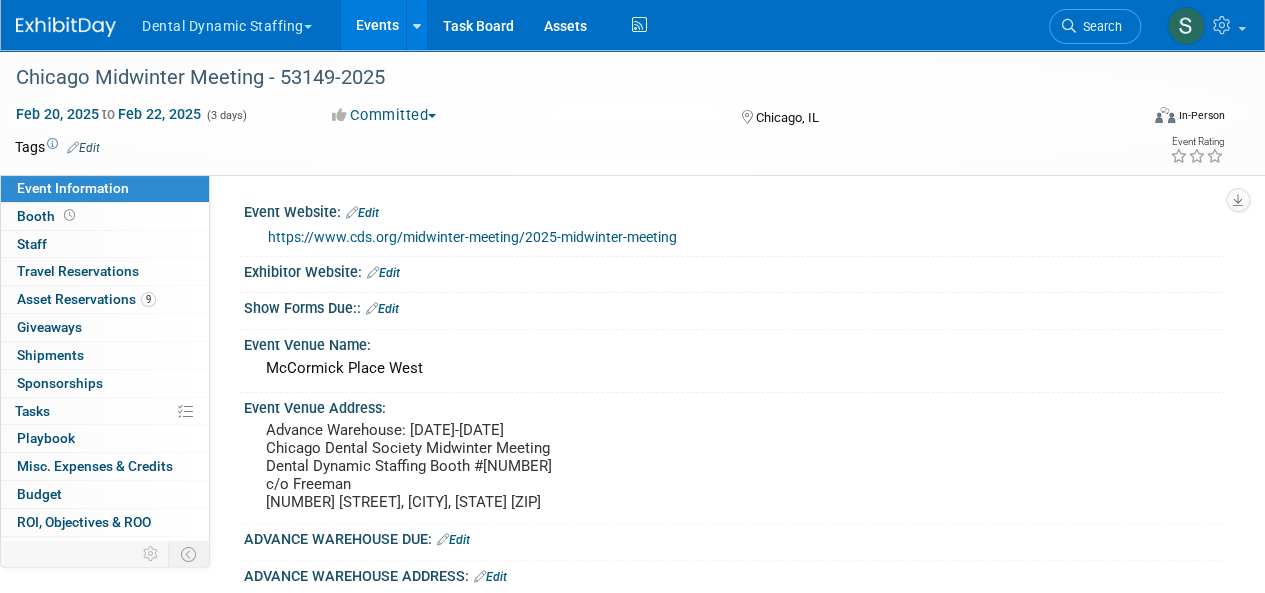 click on "Dental Dynamic Staffing" at bounding box center (238, 22) 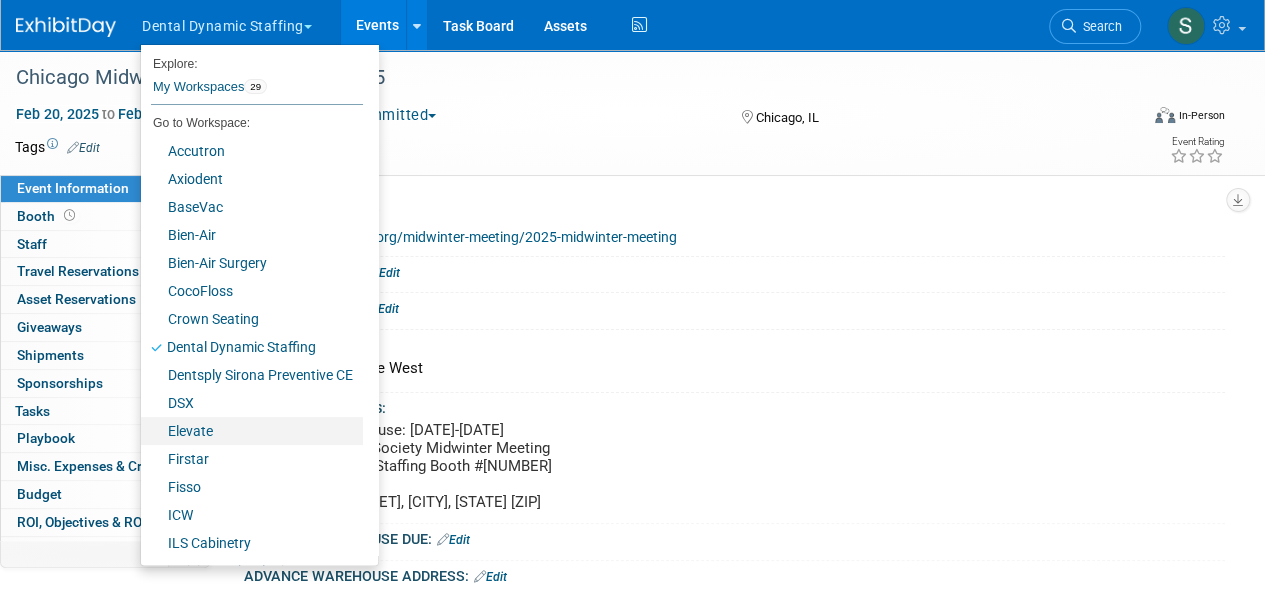 click on "Elevate" at bounding box center (252, 431) 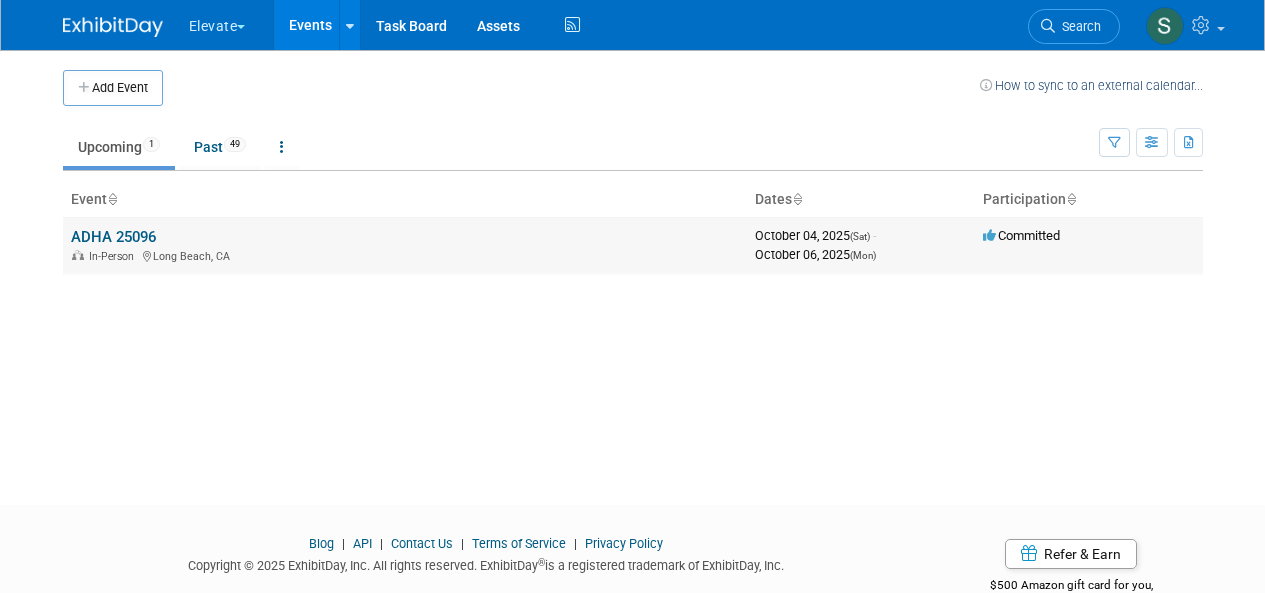scroll, scrollTop: 0, scrollLeft: 0, axis: both 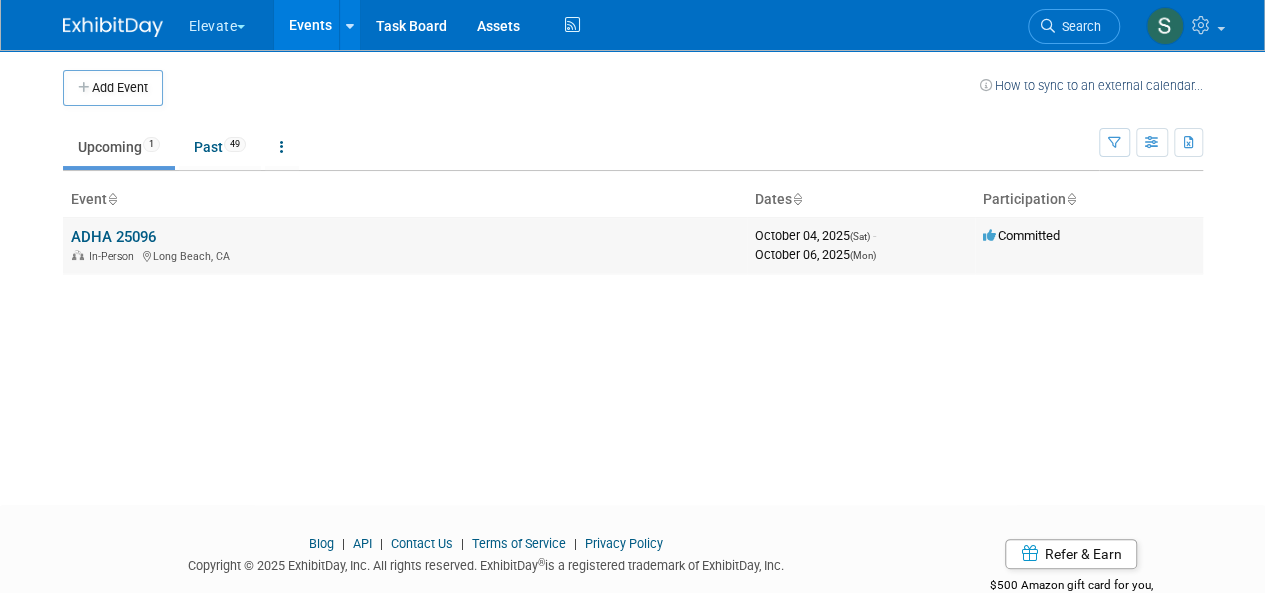 click on "ADHA 25096" at bounding box center (113, 237) 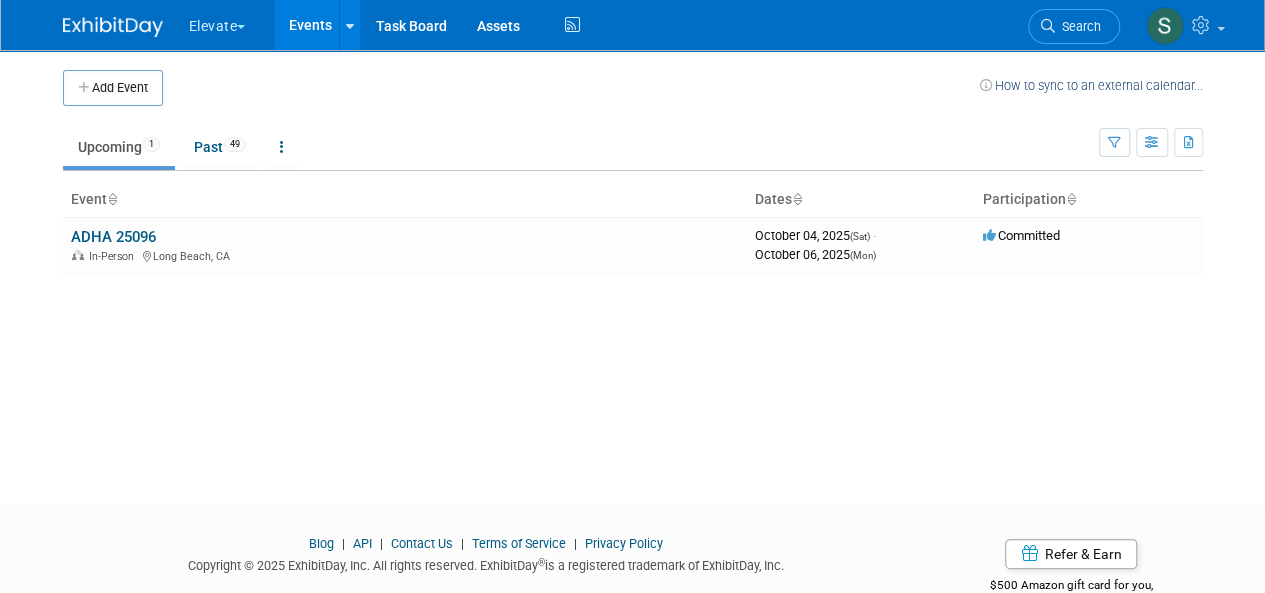 drag, startPoint x: 218, startPoint y: 25, endPoint x: 218, endPoint y: 1, distance: 24 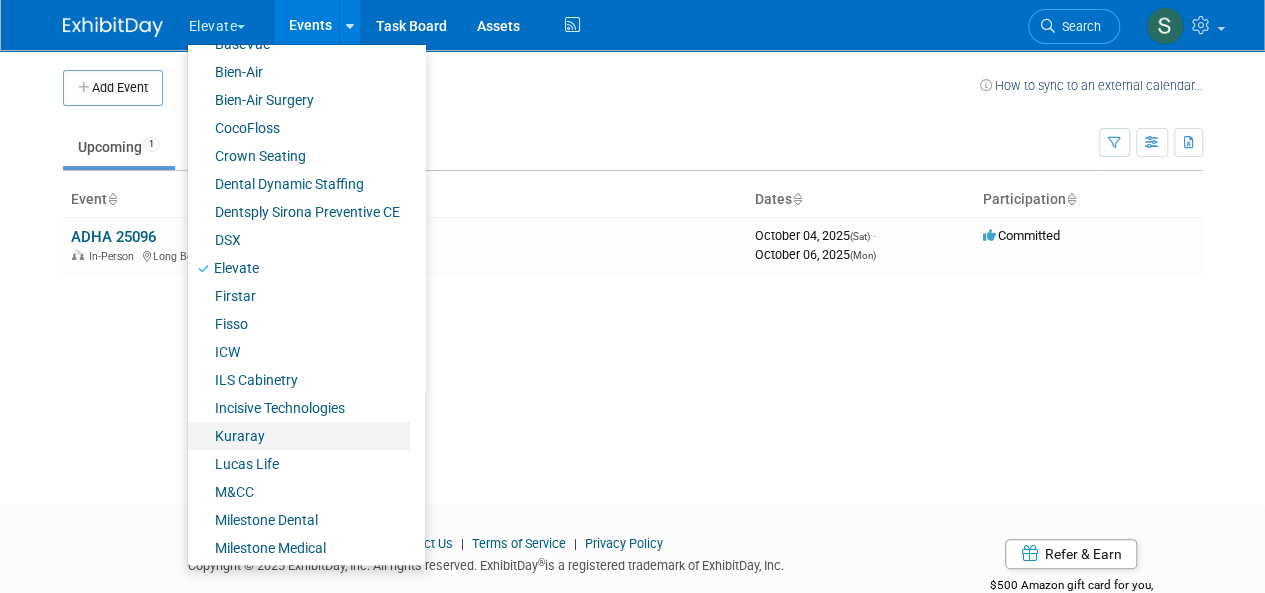 scroll, scrollTop: 155, scrollLeft: 0, axis: vertical 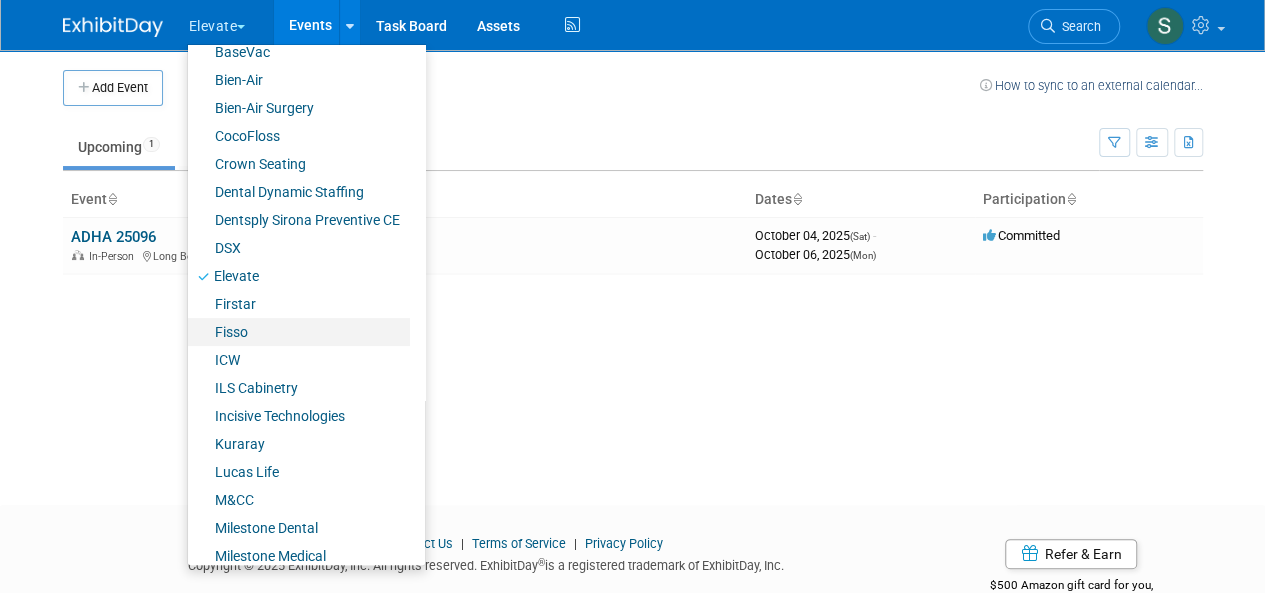 click on "Fisso" at bounding box center [299, 332] 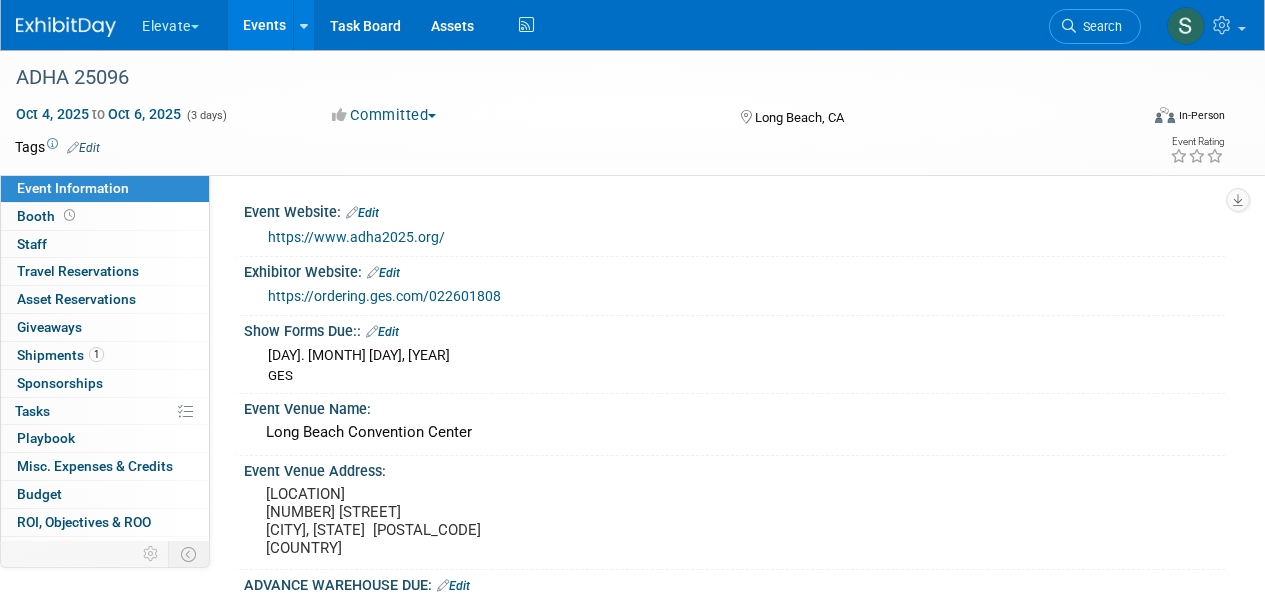 scroll, scrollTop: 0, scrollLeft: 0, axis: both 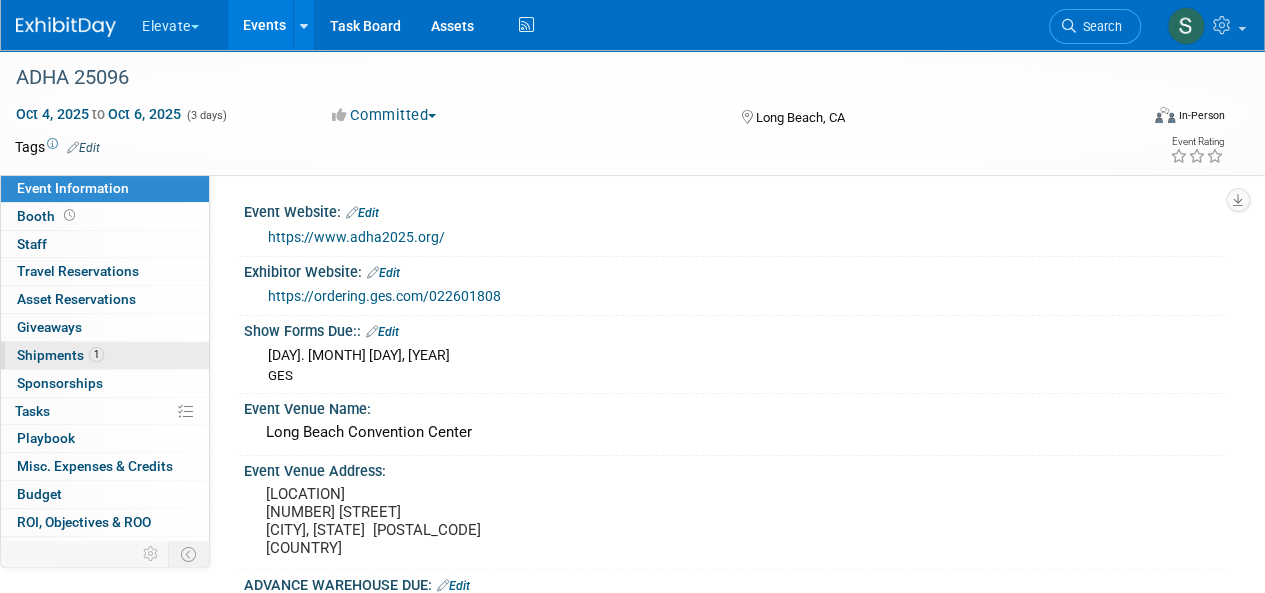 click on "1
Shipments 1" at bounding box center [105, 355] 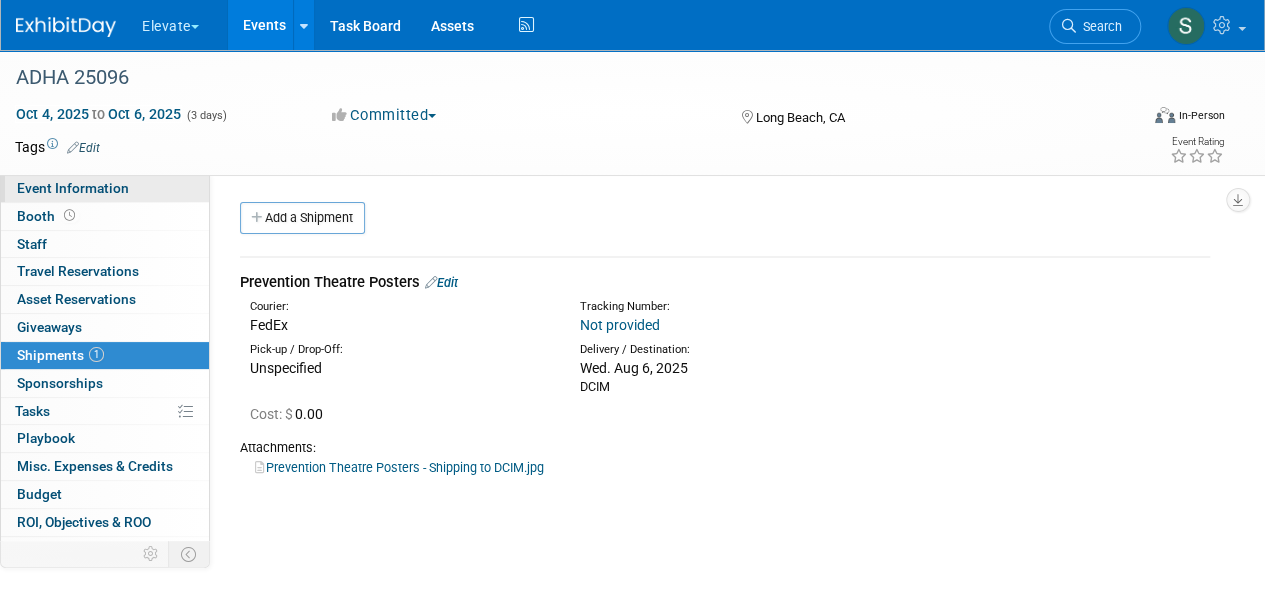 click on "Event Information" at bounding box center [73, 188] 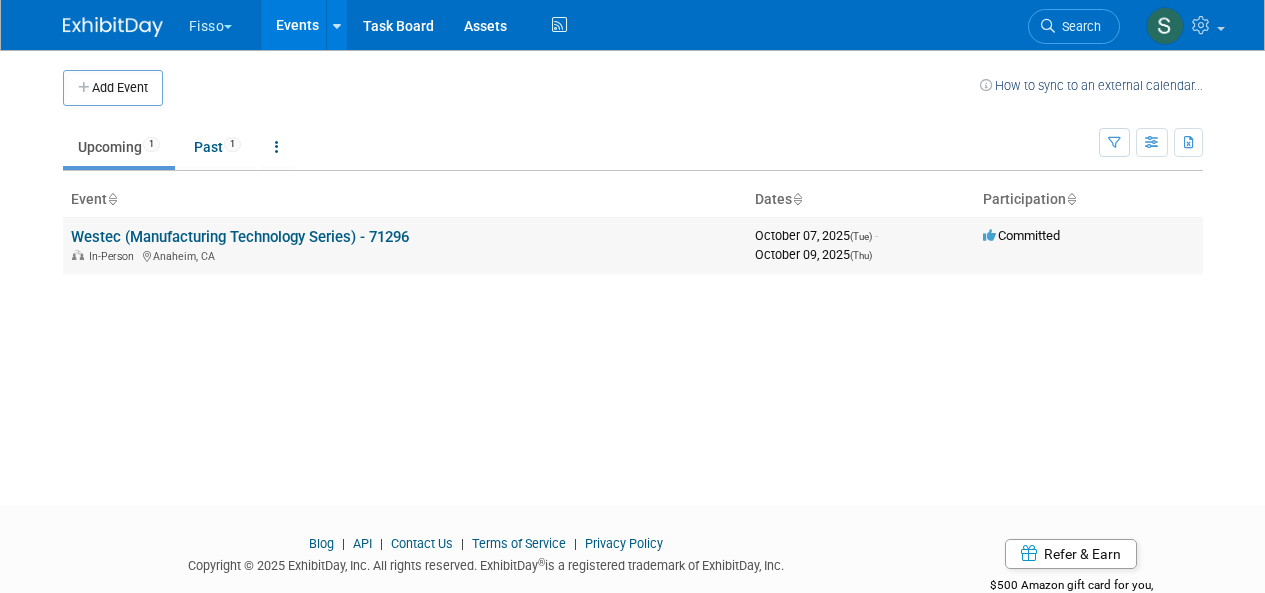 scroll, scrollTop: 0, scrollLeft: 0, axis: both 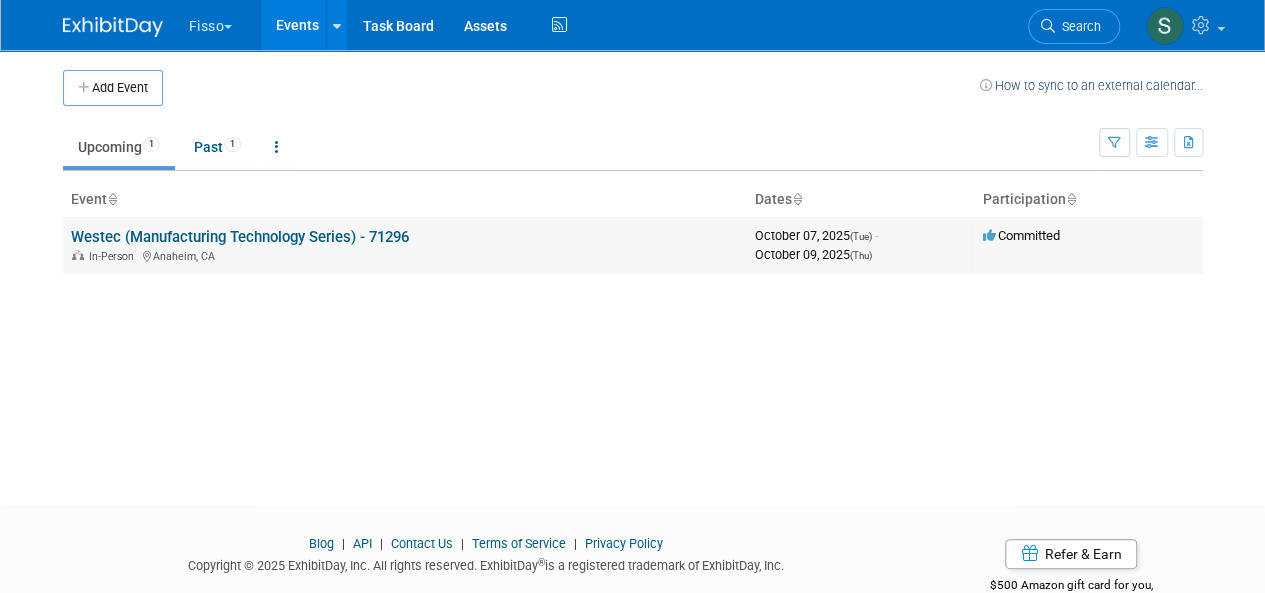 click on "Westec (Manufacturing Technology Series) - 71296" at bounding box center [240, 237] 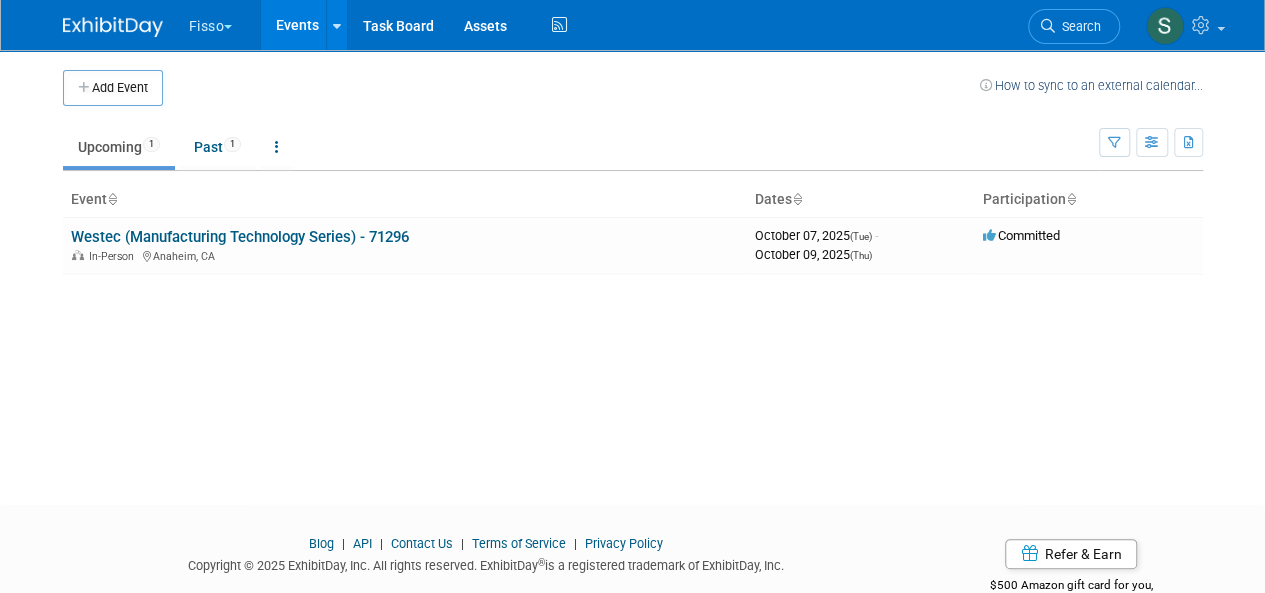click on "Fisso" at bounding box center [222, 22] 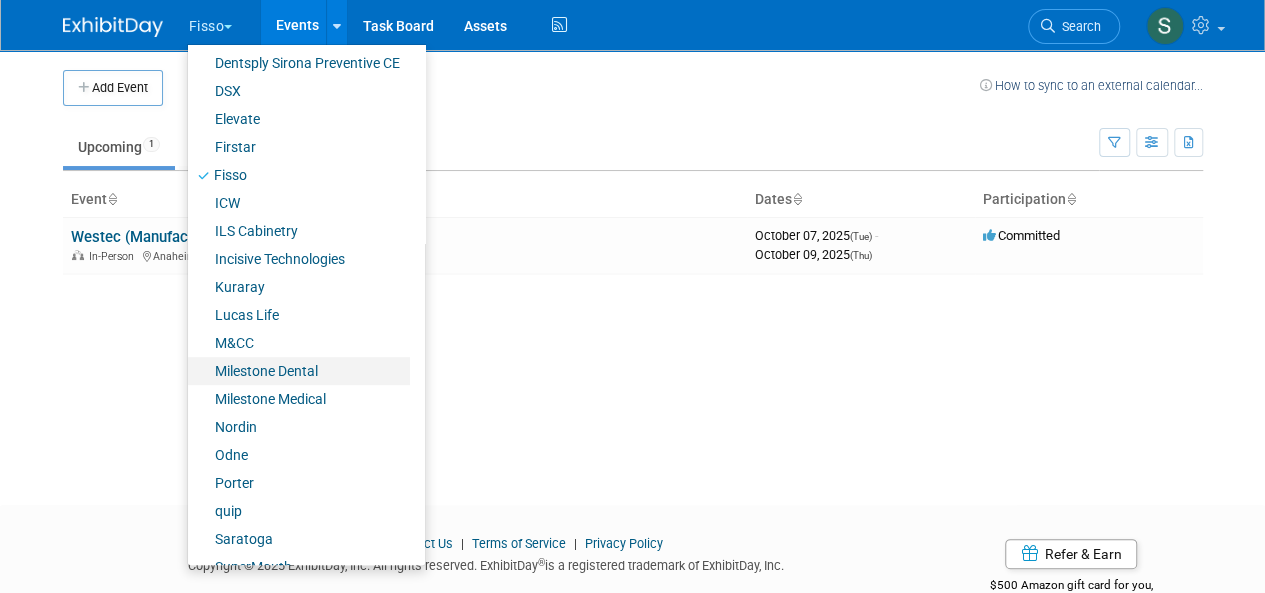scroll, scrollTop: 390, scrollLeft: 0, axis: vertical 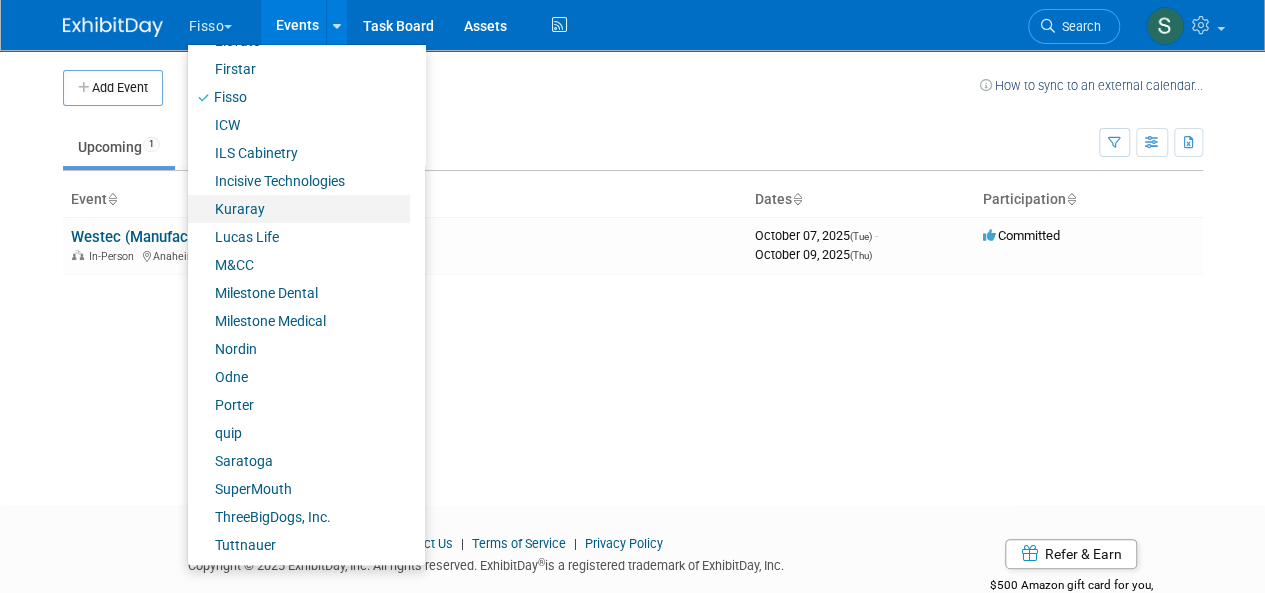 click on "Kuraray" at bounding box center [299, 209] 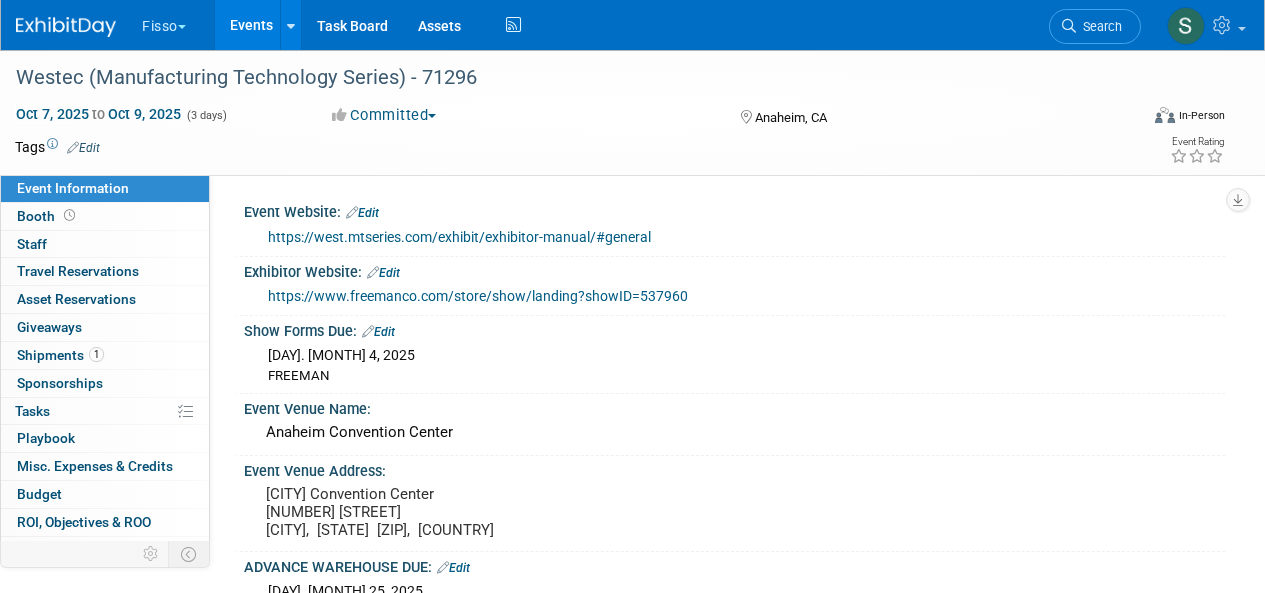 scroll, scrollTop: 0, scrollLeft: 0, axis: both 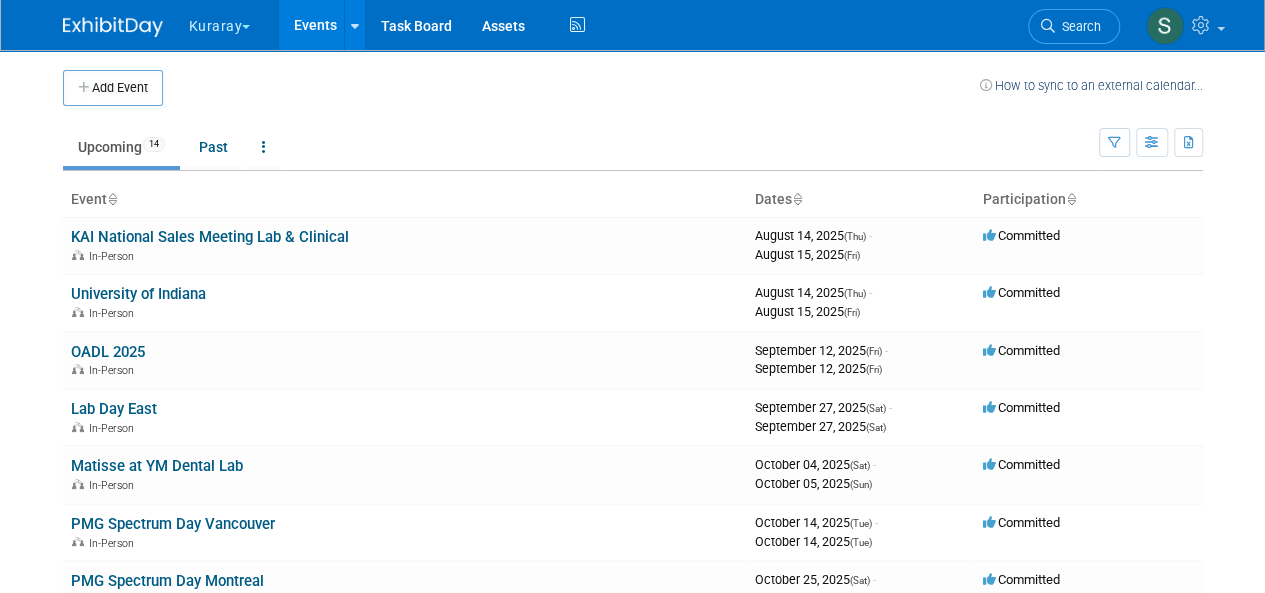click on "Kuraray" at bounding box center [231, 22] 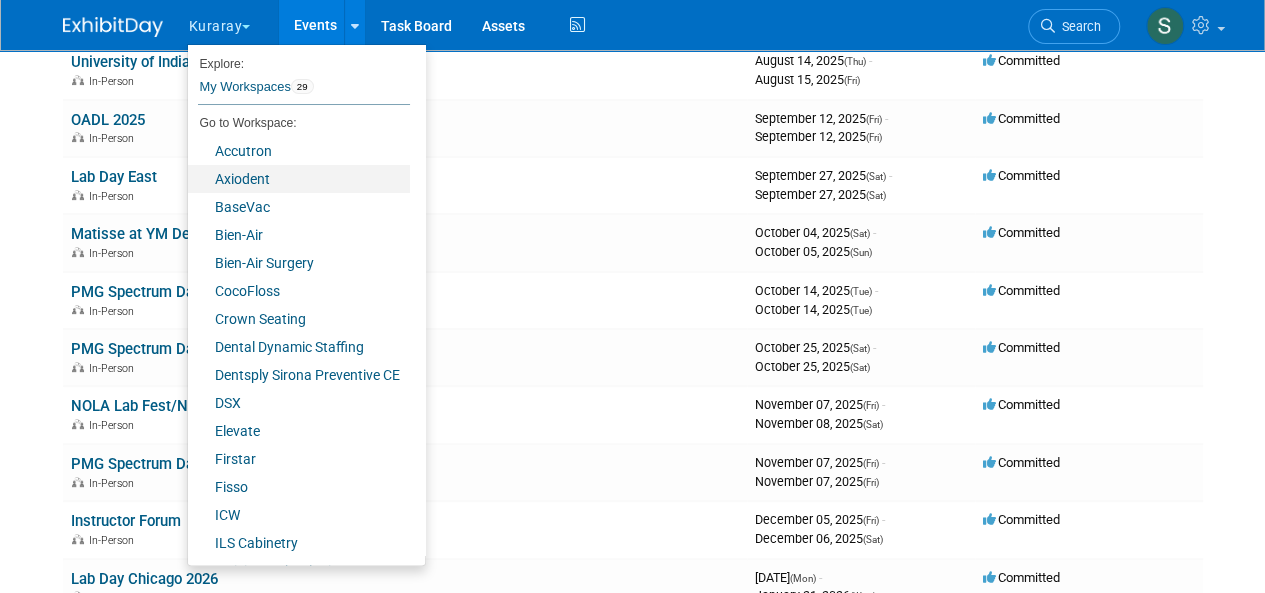 scroll, scrollTop: 239, scrollLeft: 0, axis: vertical 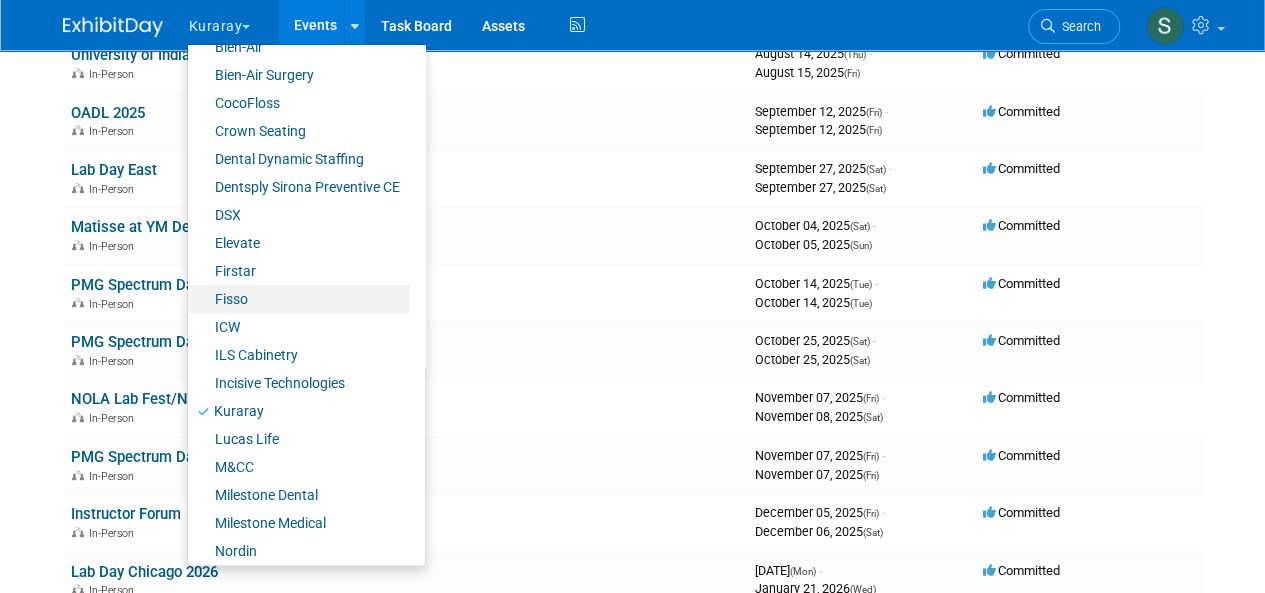 click on "Fisso" at bounding box center [299, 299] 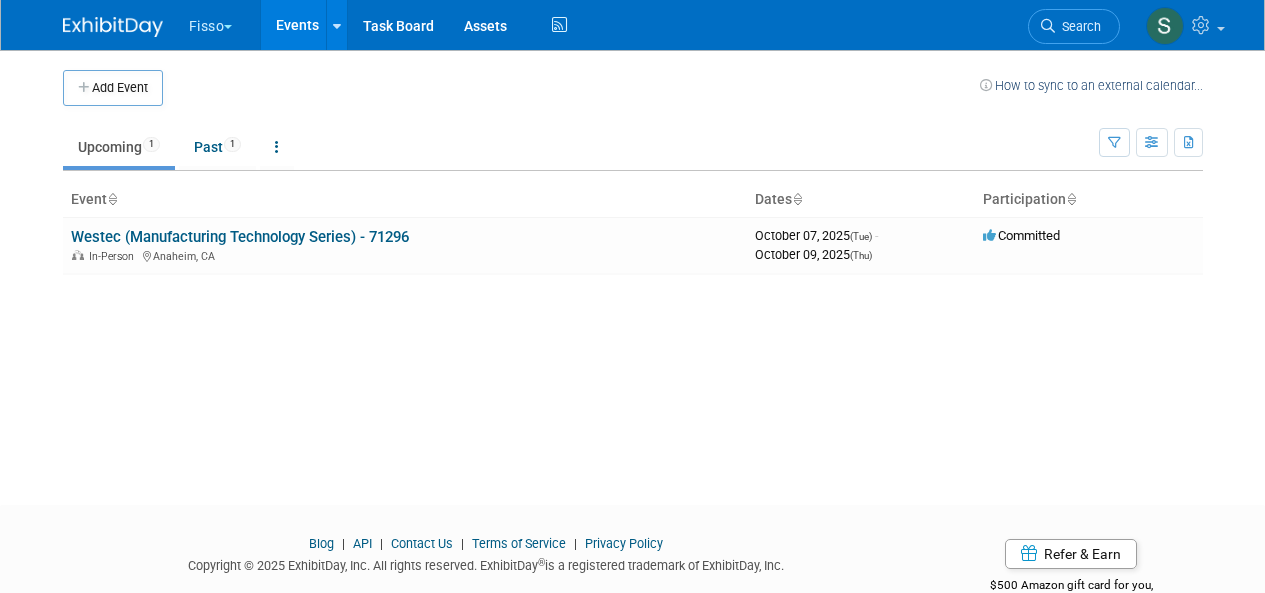 scroll, scrollTop: 0, scrollLeft: 0, axis: both 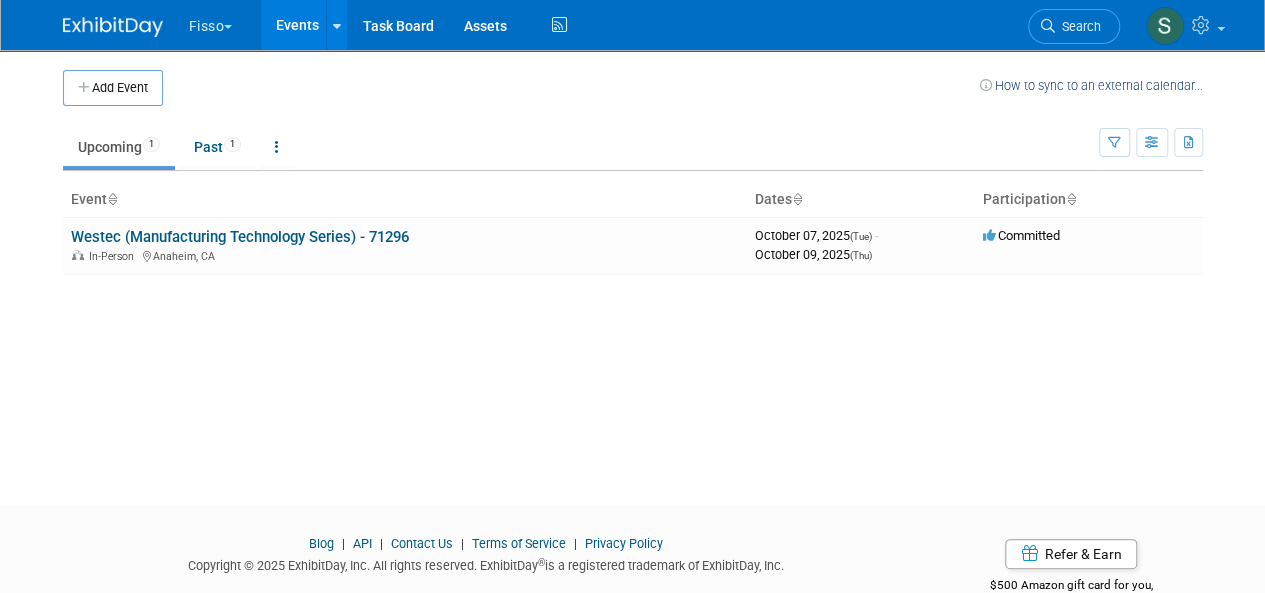 click on "Fisso" at bounding box center [222, 22] 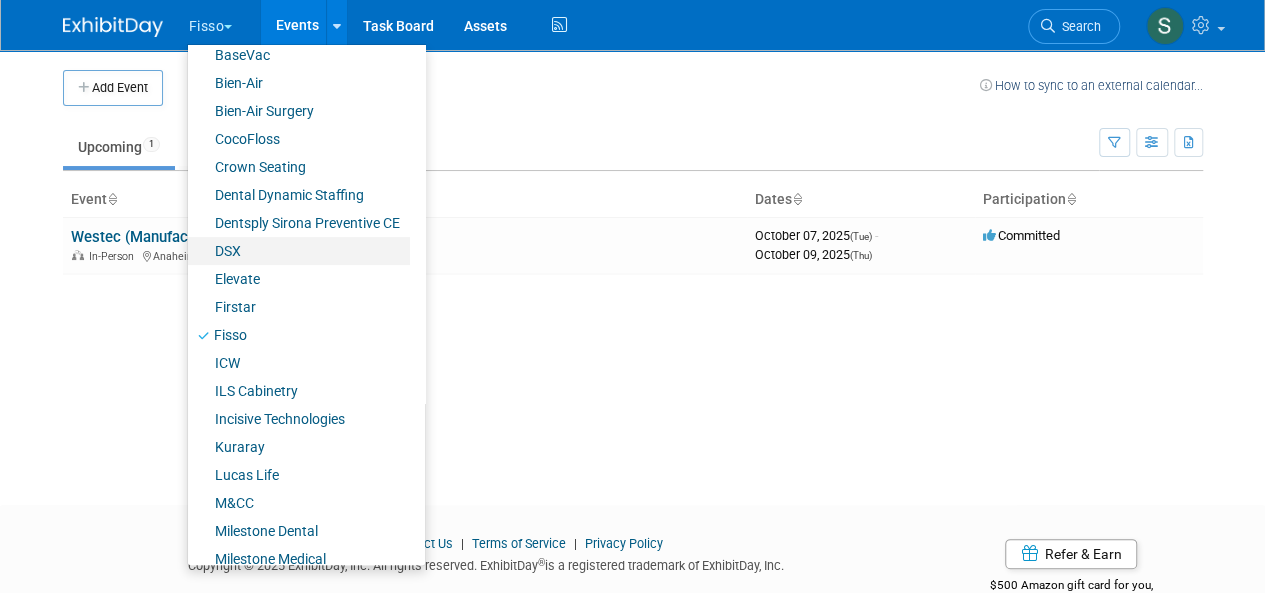 scroll, scrollTop: 155, scrollLeft: 0, axis: vertical 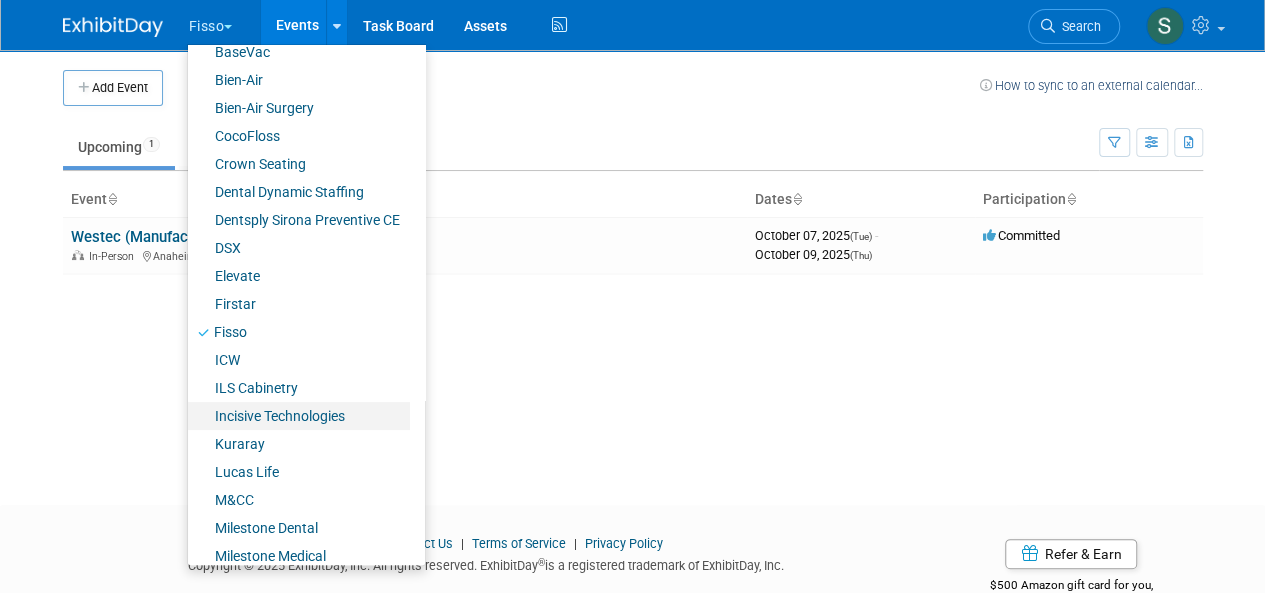 click on "Incisive Technologies" at bounding box center (299, 416) 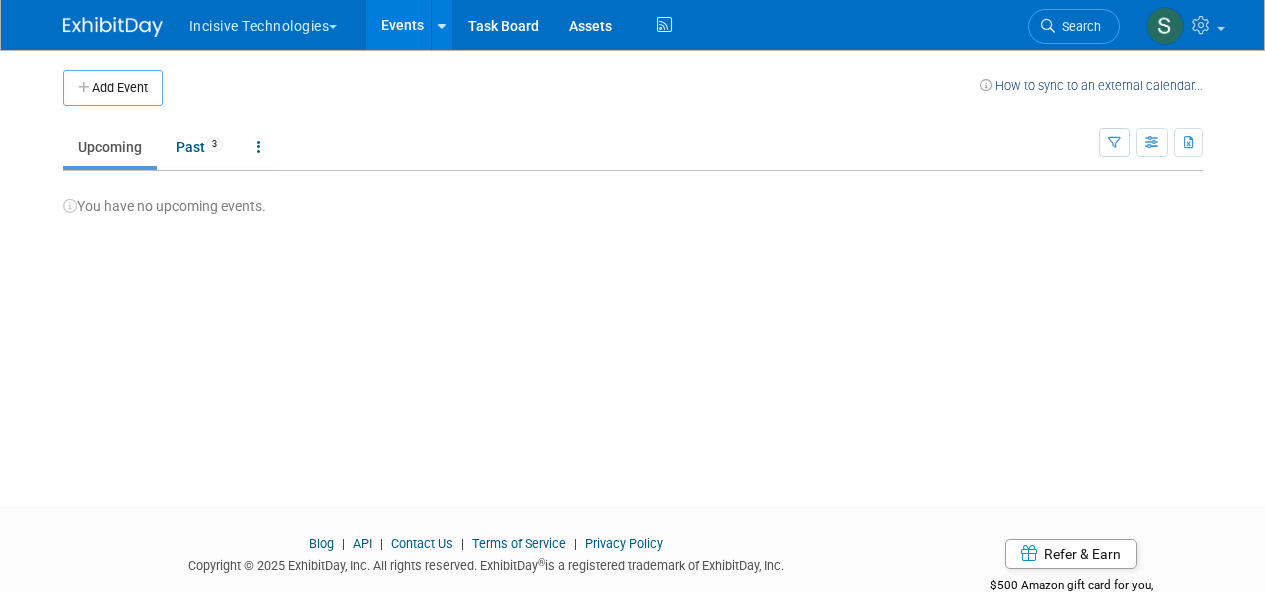 scroll, scrollTop: 0, scrollLeft: 0, axis: both 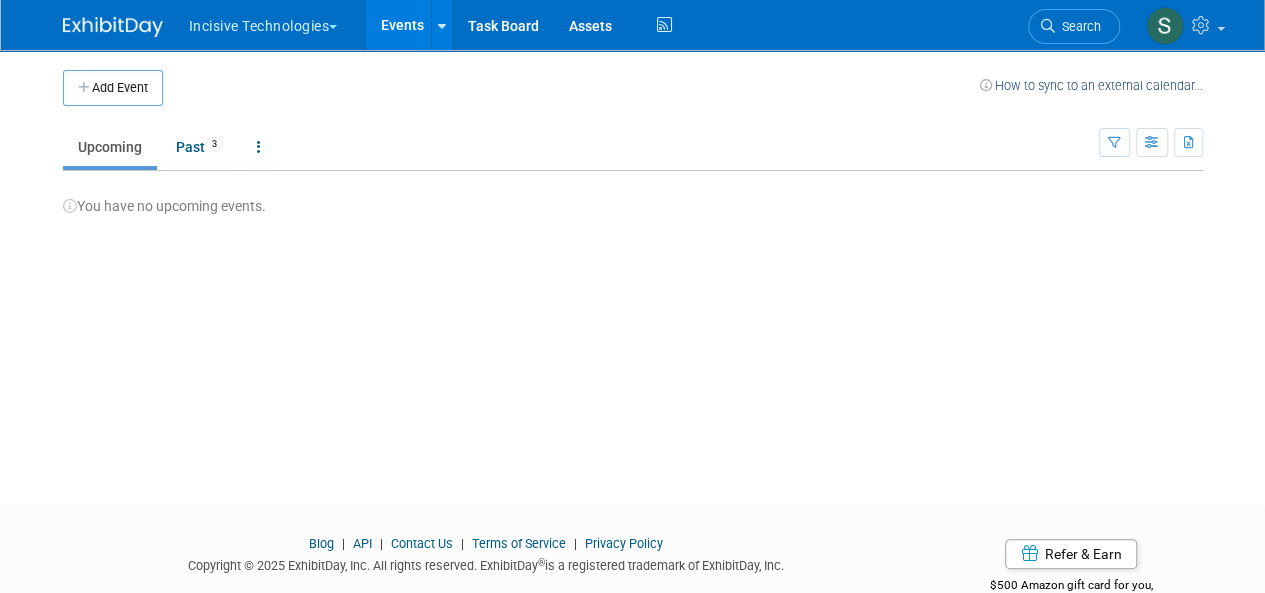 drag, startPoint x: 283, startPoint y: 21, endPoint x: 288, endPoint y: 0, distance: 21.587032 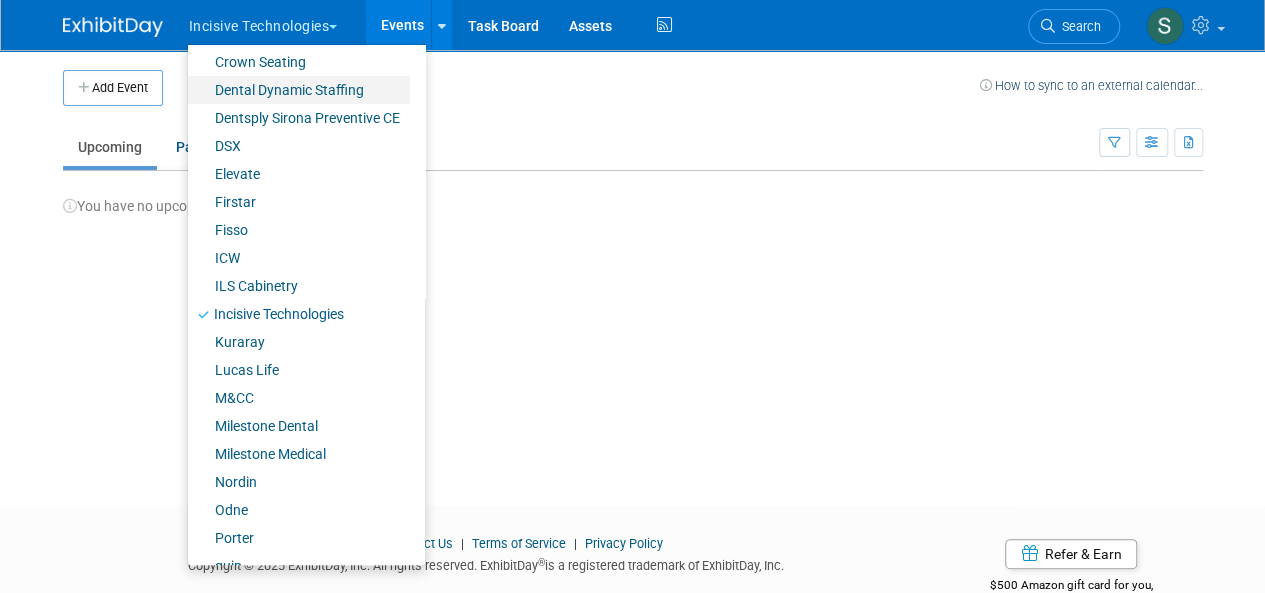 scroll, scrollTop: 258, scrollLeft: 0, axis: vertical 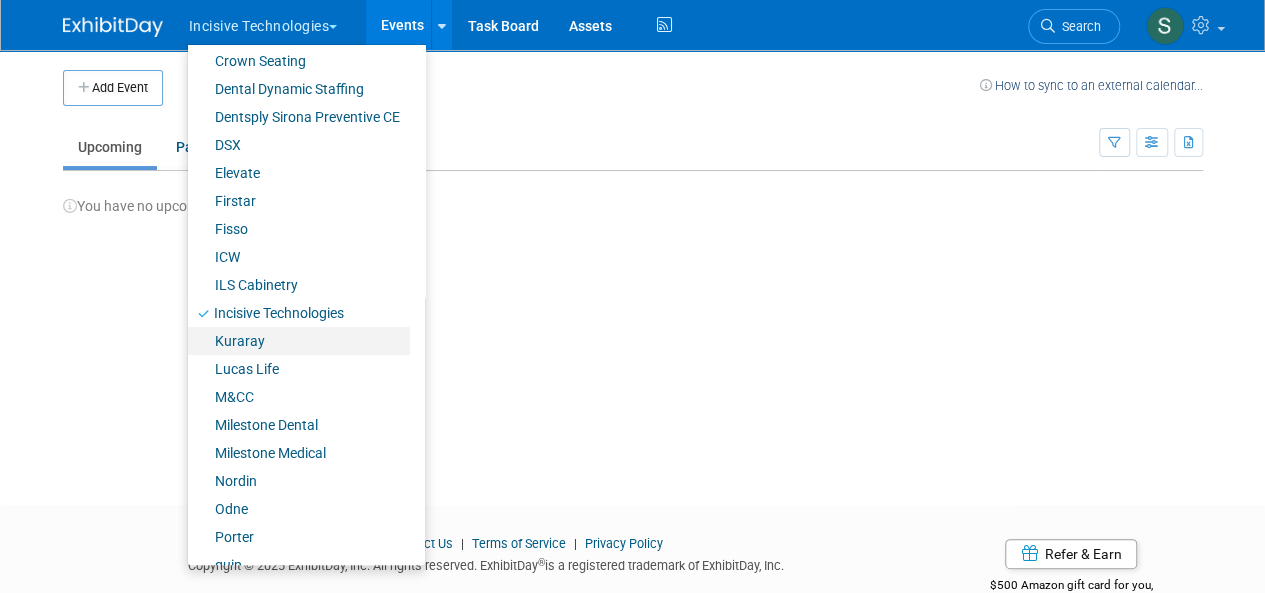 click on "Kuraray" at bounding box center [299, 341] 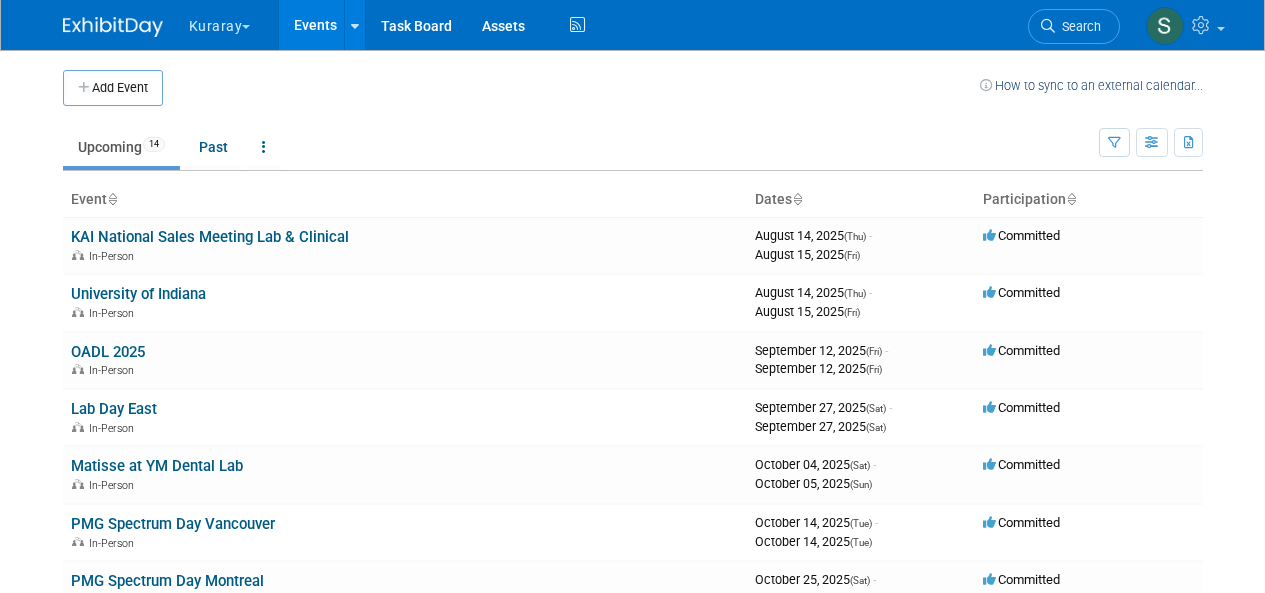 scroll, scrollTop: 0, scrollLeft: 0, axis: both 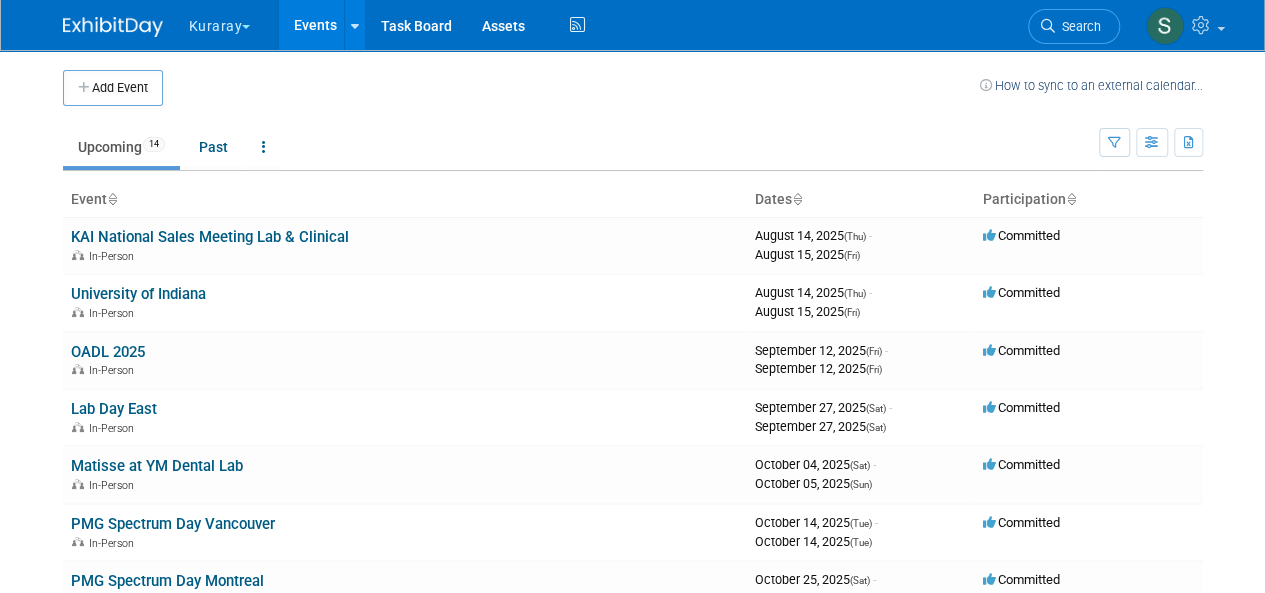 click on "Kuraray" at bounding box center (231, 22) 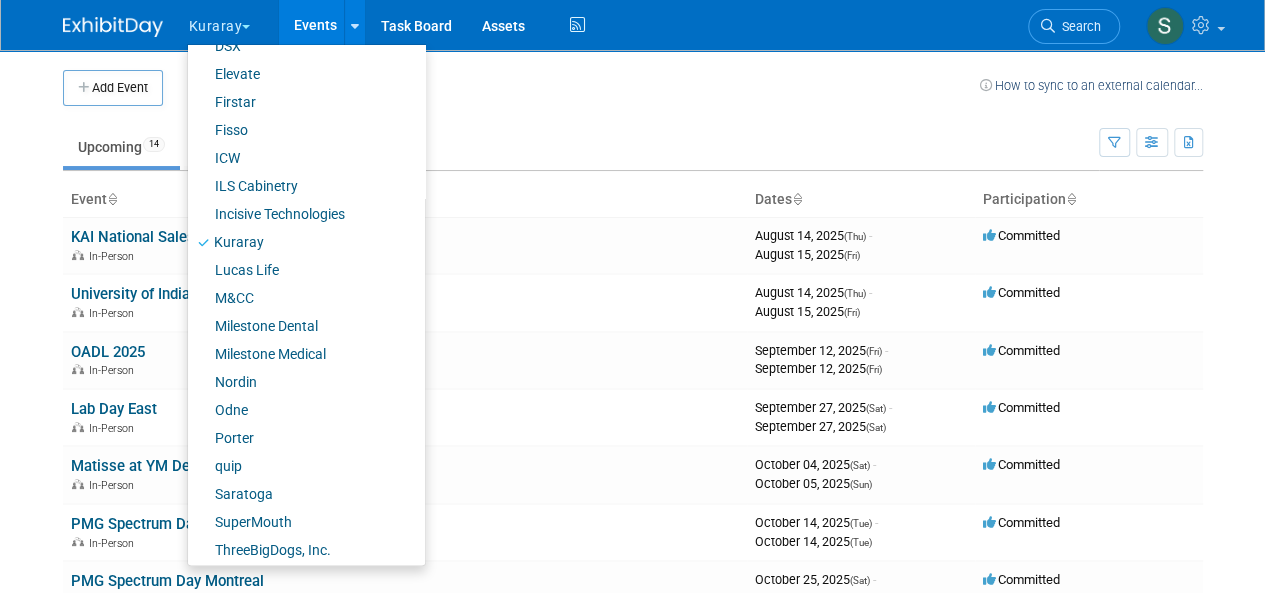 scroll, scrollTop: 358, scrollLeft: 0, axis: vertical 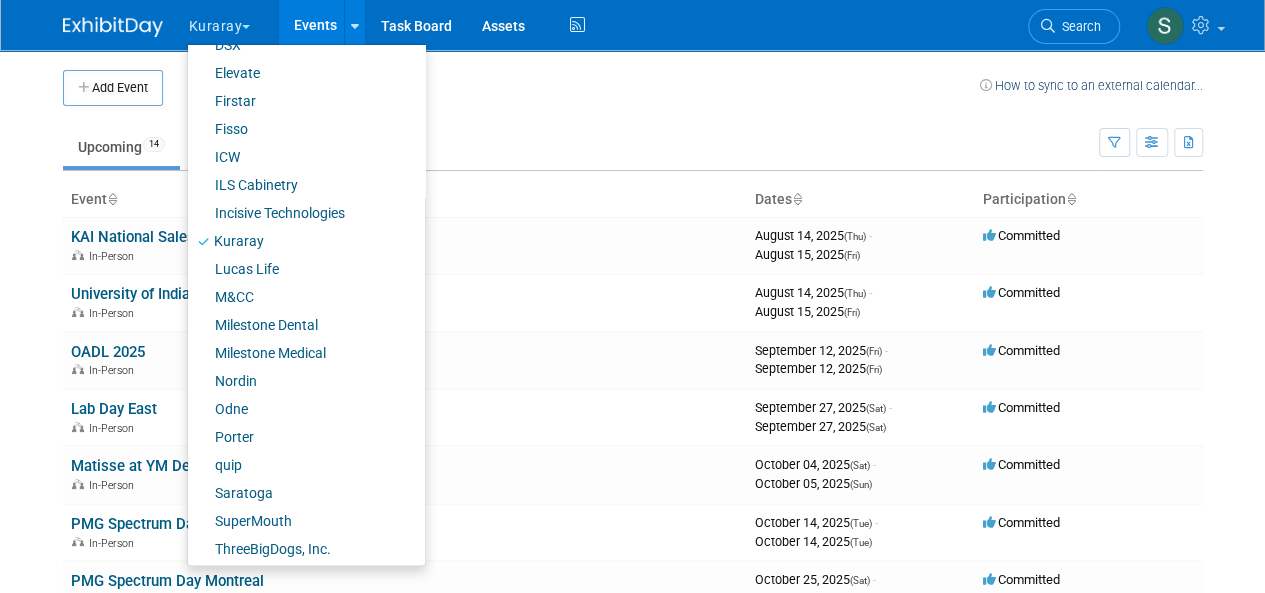 click on "Upcoming
14
Past
All Events
14
Past and Upcoming
Grouped Annually
Events grouped by year" at bounding box center [581, 138] 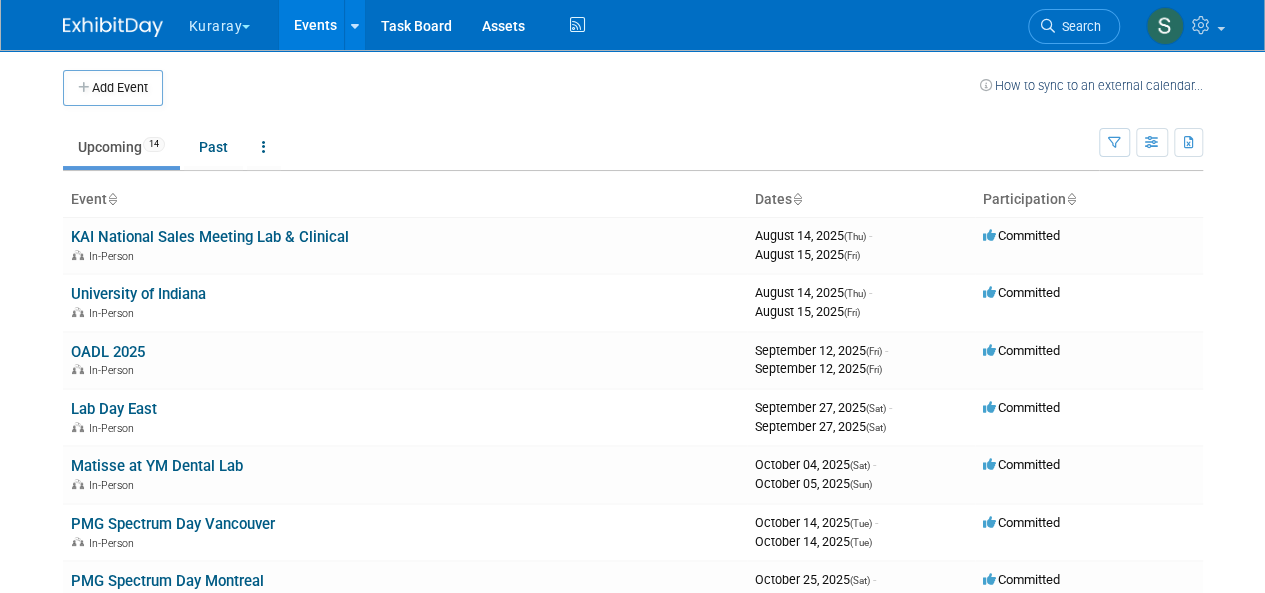click on "Kuraray" at bounding box center [231, 22] 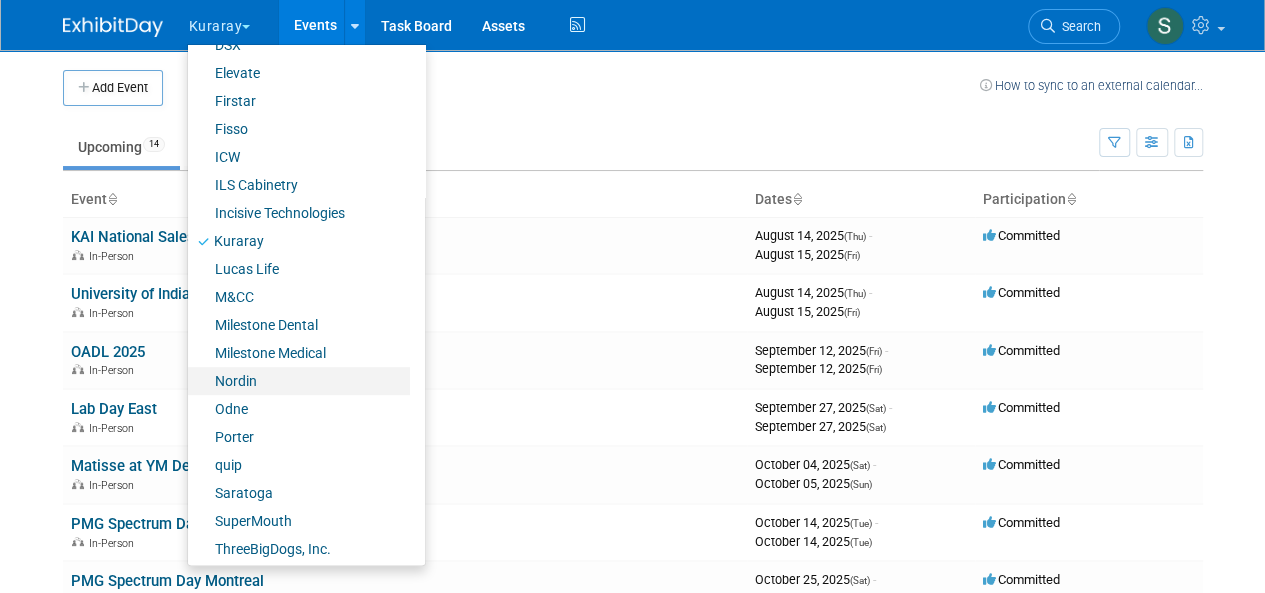 click on "Nordin" at bounding box center (299, 381) 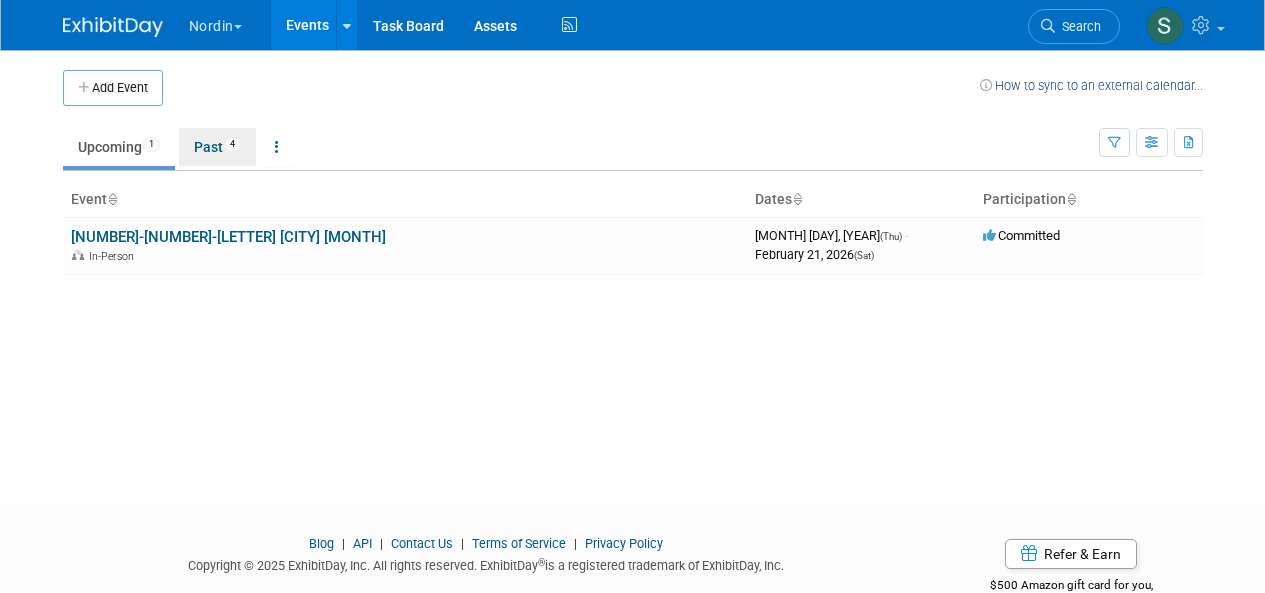 scroll, scrollTop: 0, scrollLeft: 0, axis: both 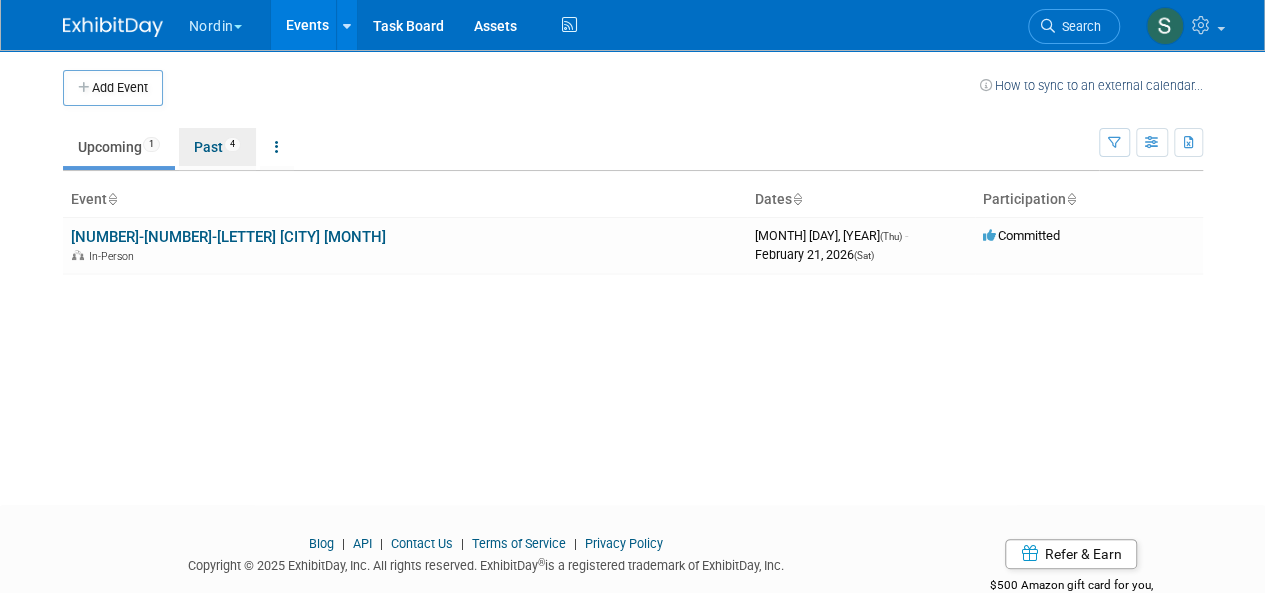 click on "Past
4" at bounding box center (217, 147) 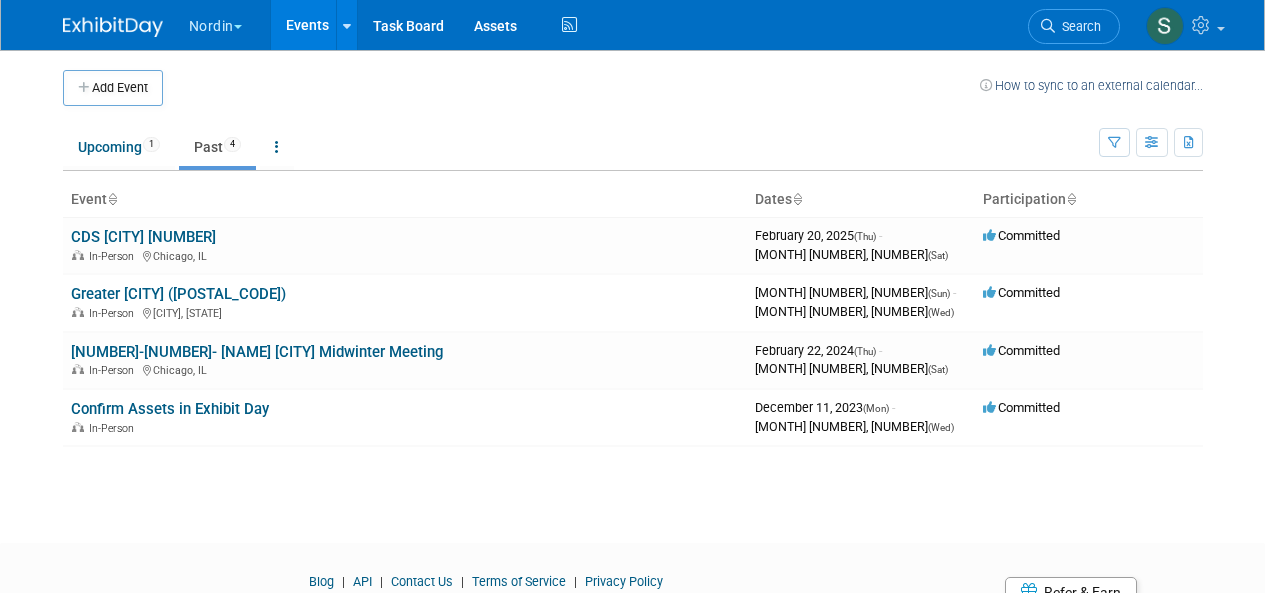 scroll, scrollTop: 0, scrollLeft: 0, axis: both 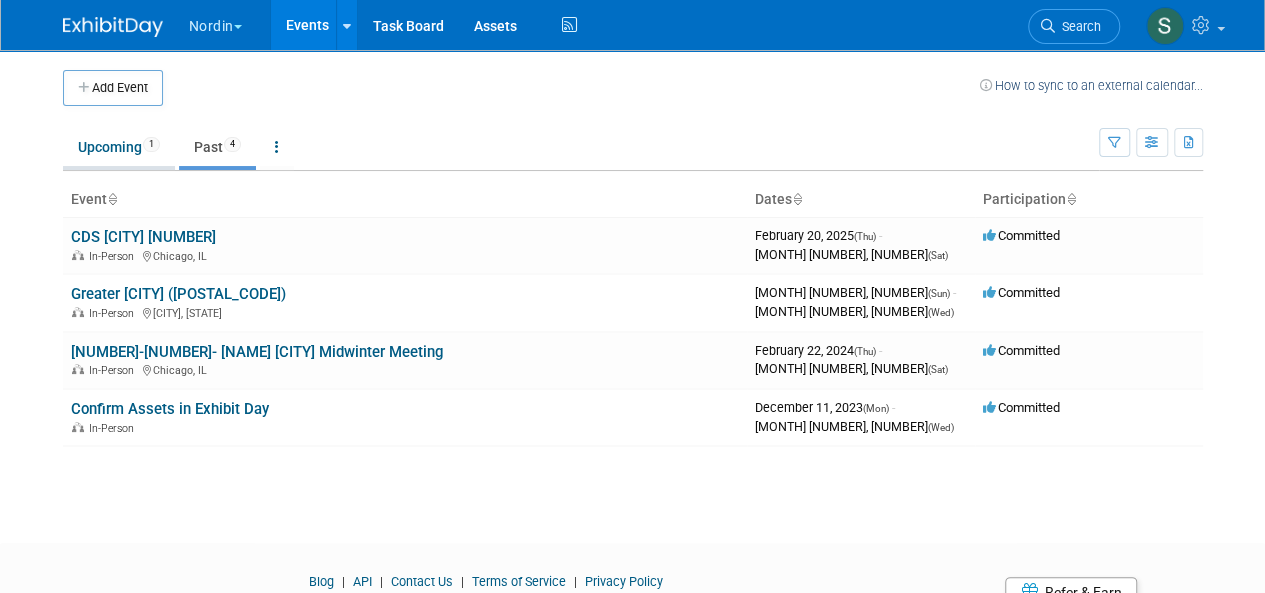 click on "Upcoming
1" at bounding box center [119, 147] 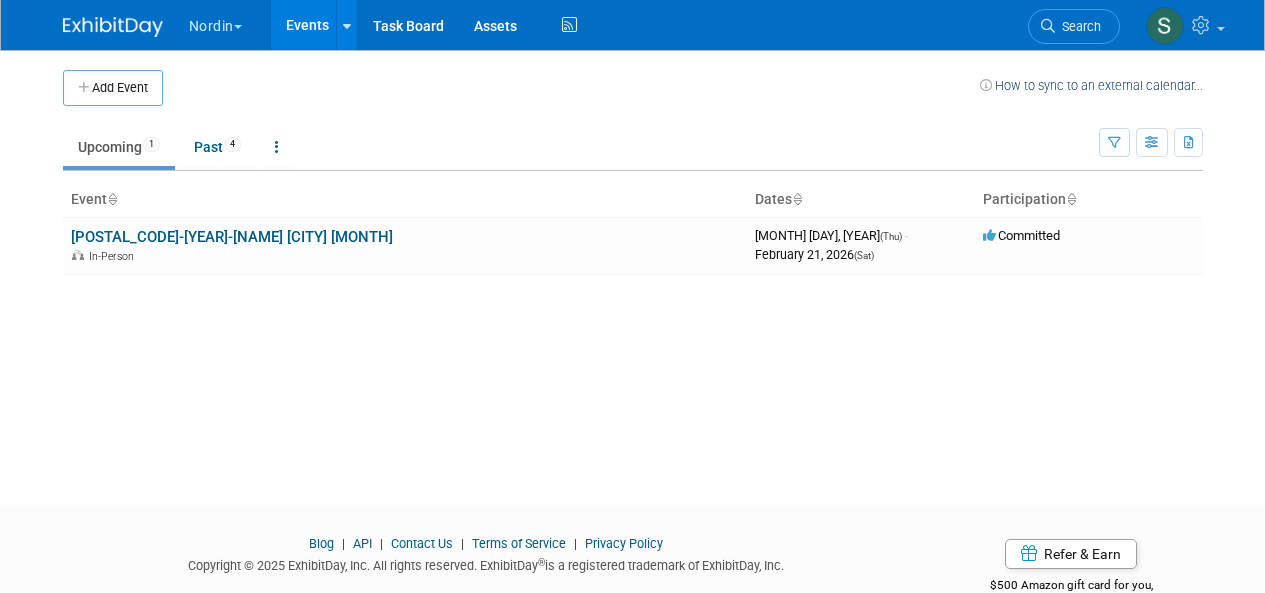 scroll, scrollTop: 0, scrollLeft: 0, axis: both 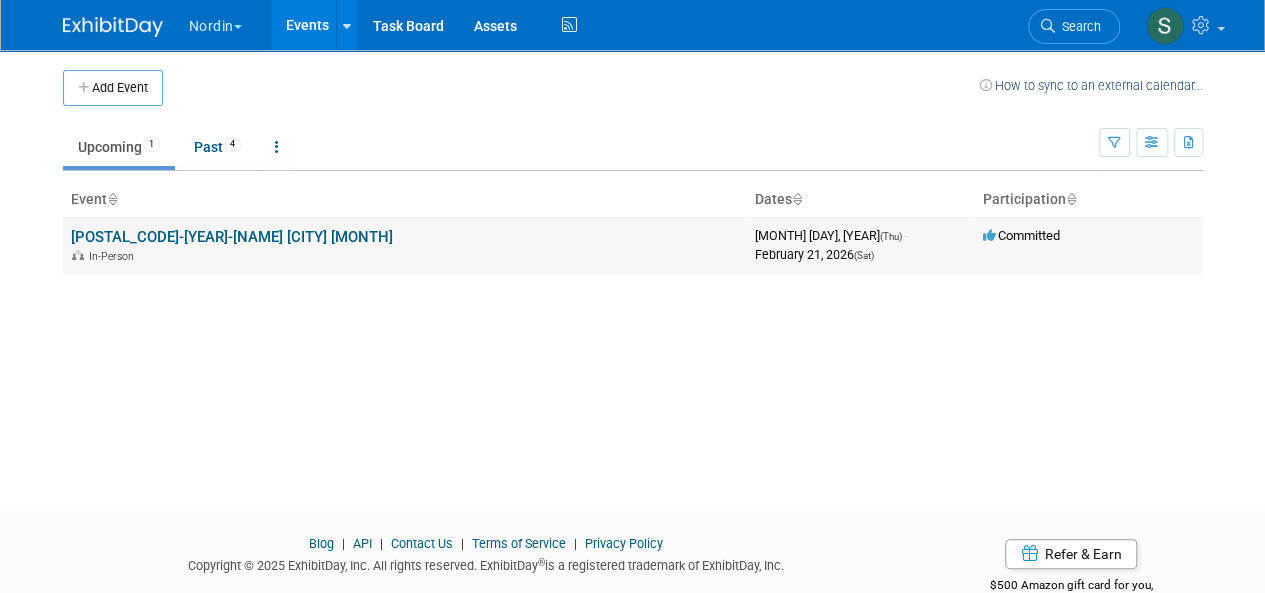 click on "51649-2025-Nordin Chicago Midwinter" at bounding box center (232, 237) 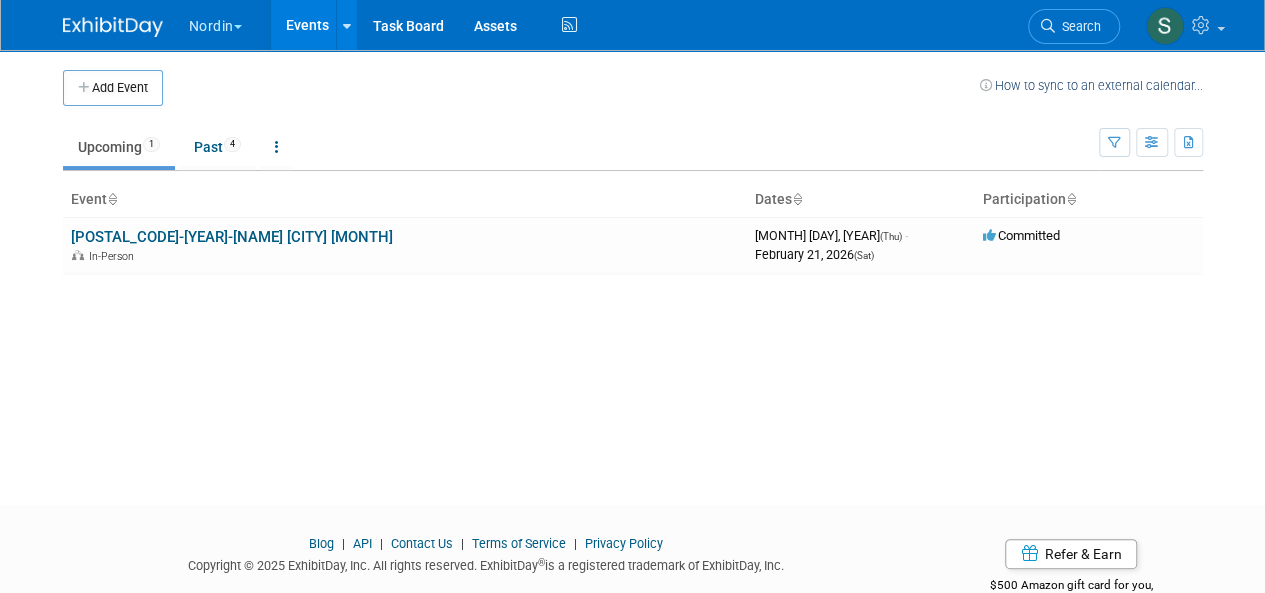 click on "Nordin" at bounding box center [227, 22] 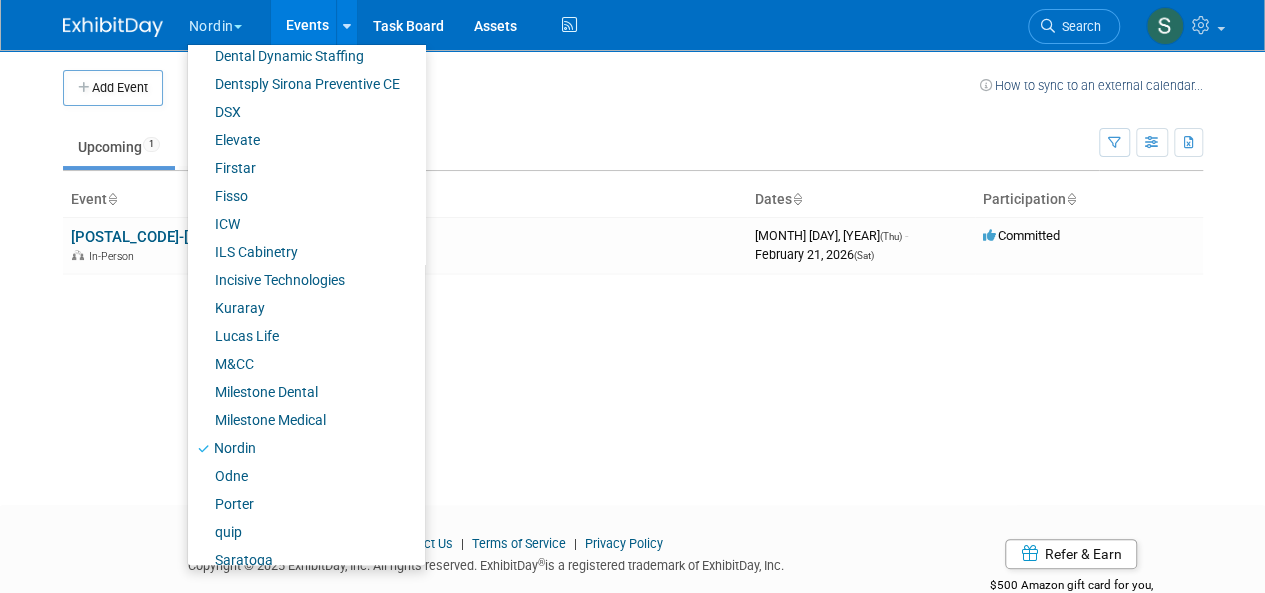 scroll, scrollTop: 390, scrollLeft: 0, axis: vertical 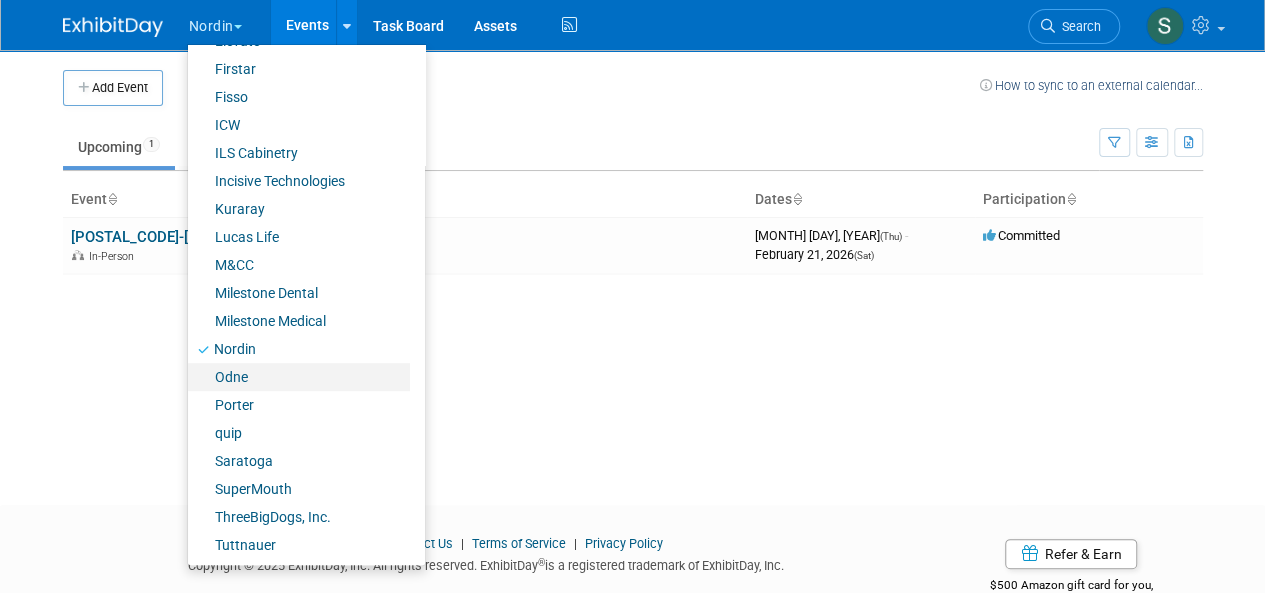 click on "Odne" at bounding box center (299, 377) 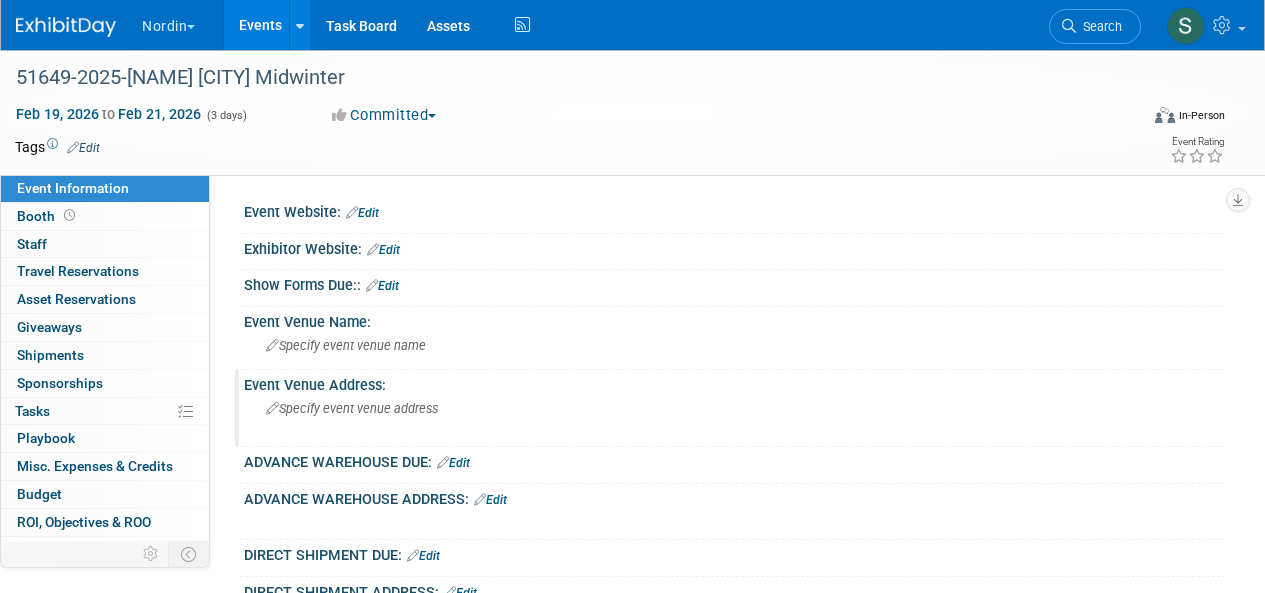 scroll, scrollTop: 0, scrollLeft: 0, axis: both 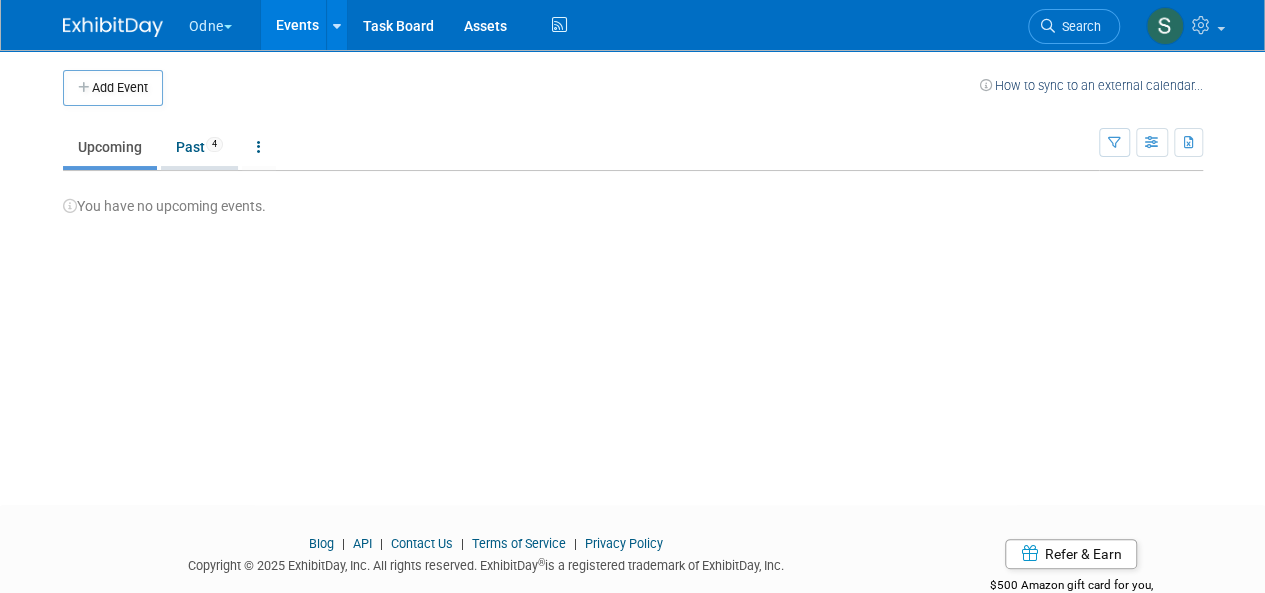 click on "Past
4" at bounding box center [199, 147] 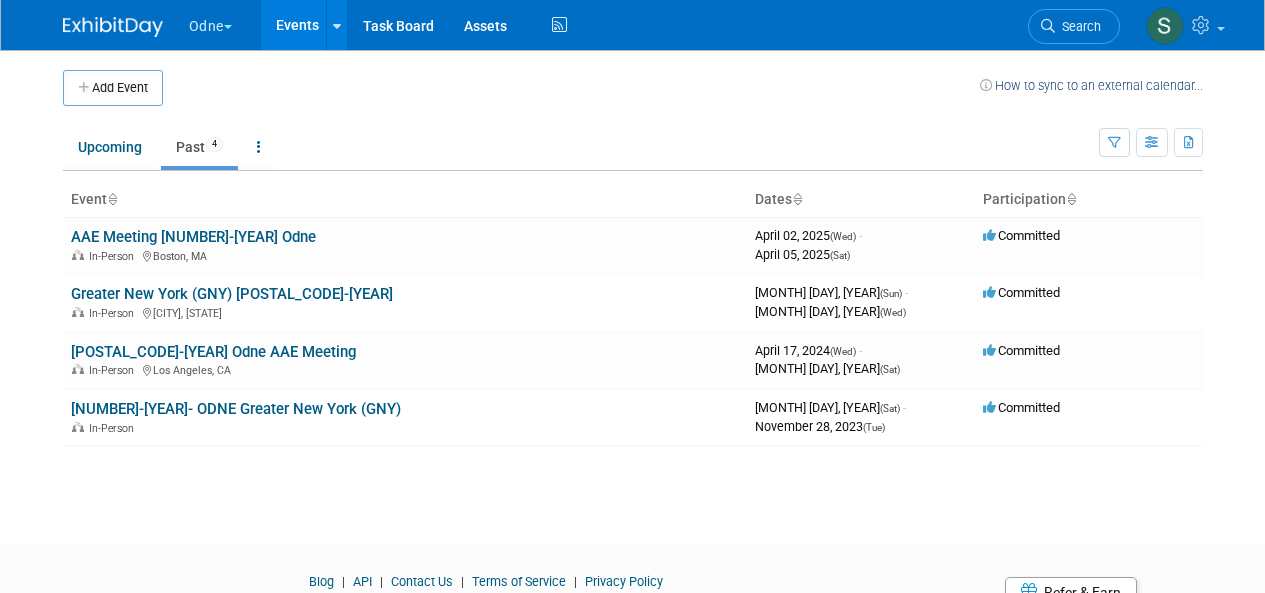 scroll, scrollTop: 0, scrollLeft: 0, axis: both 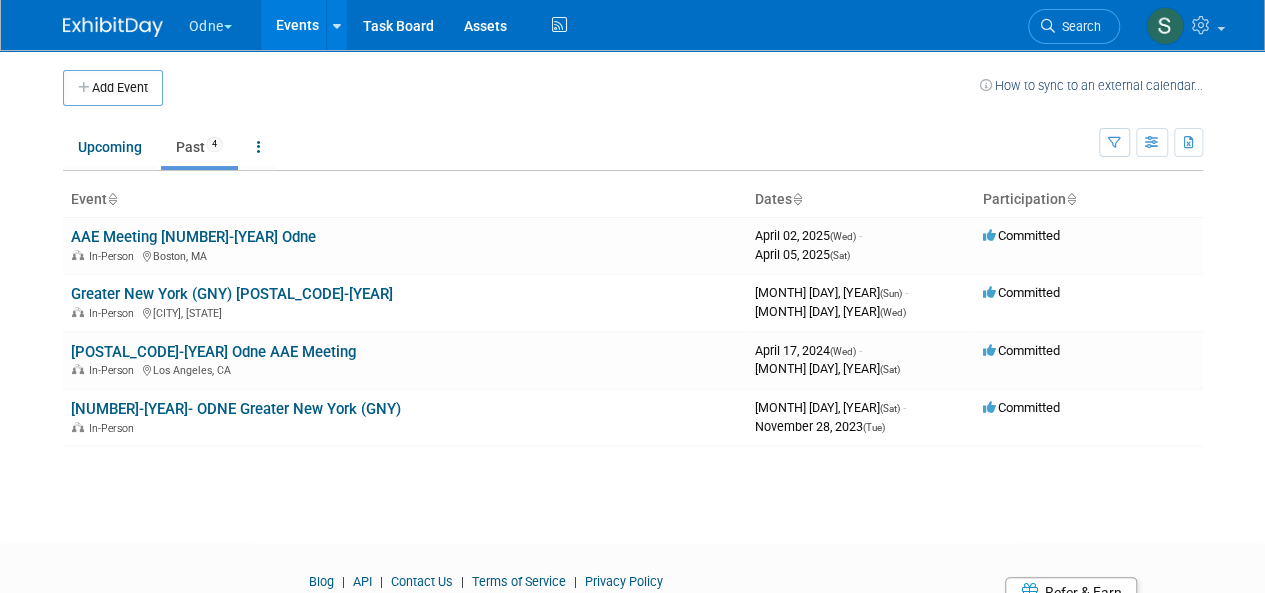click on "Odne" at bounding box center (222, 22) 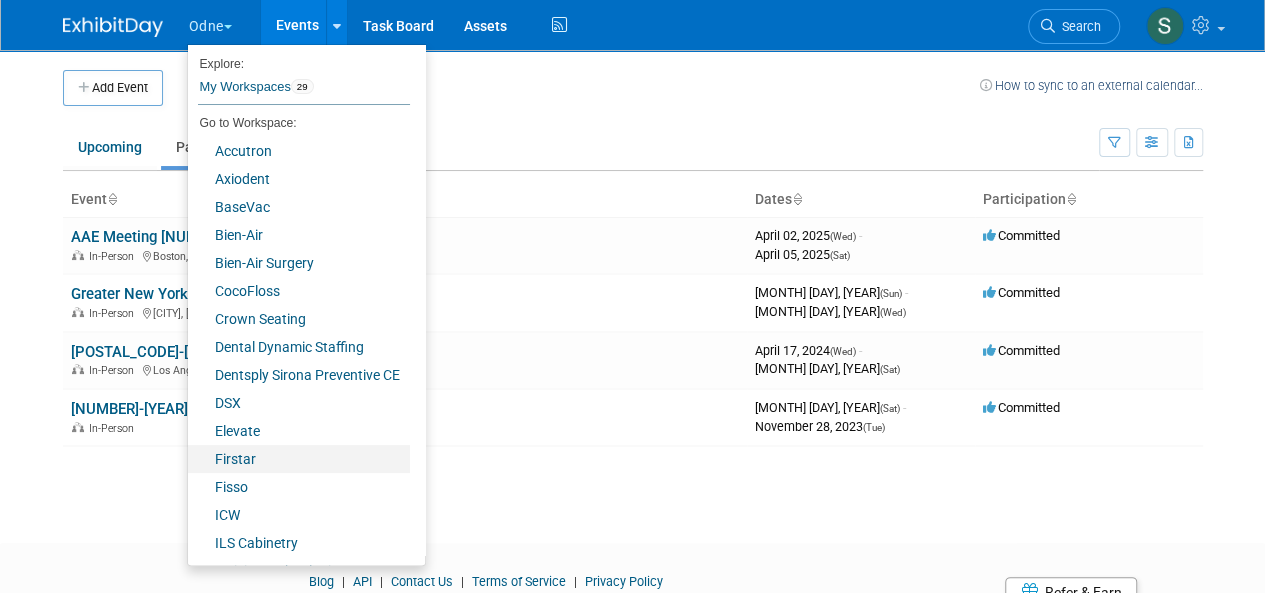 scroll, scrollTop: 390, scrollLeft: 0, axis: vertical 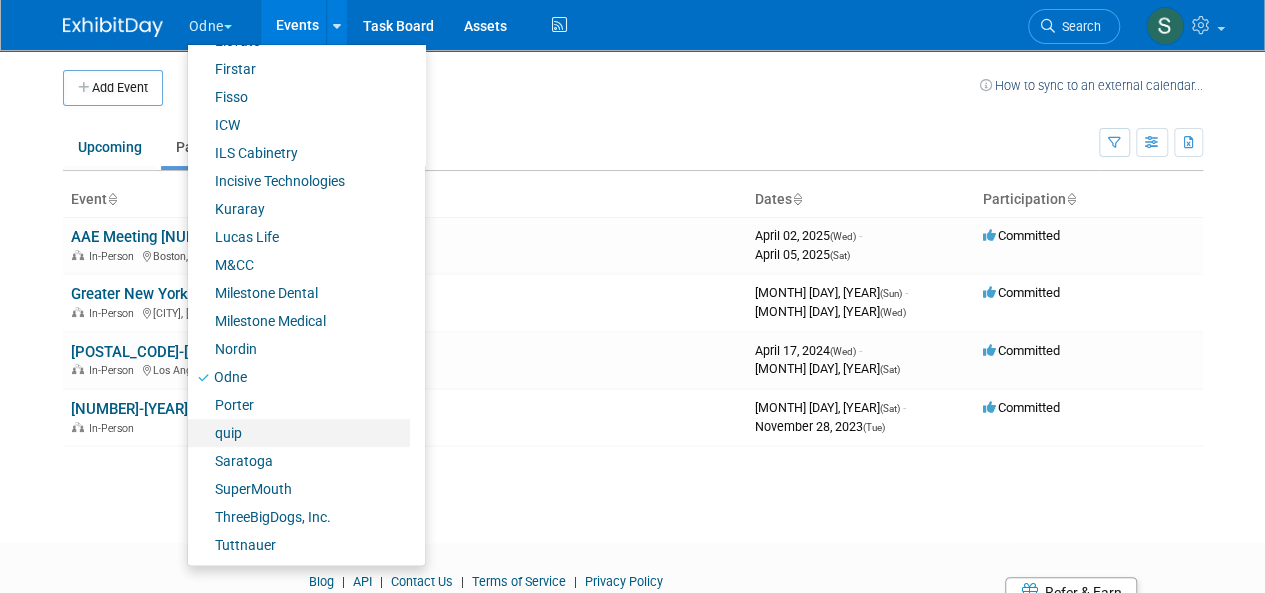 click on "quip" at bounding box center (299, 433) 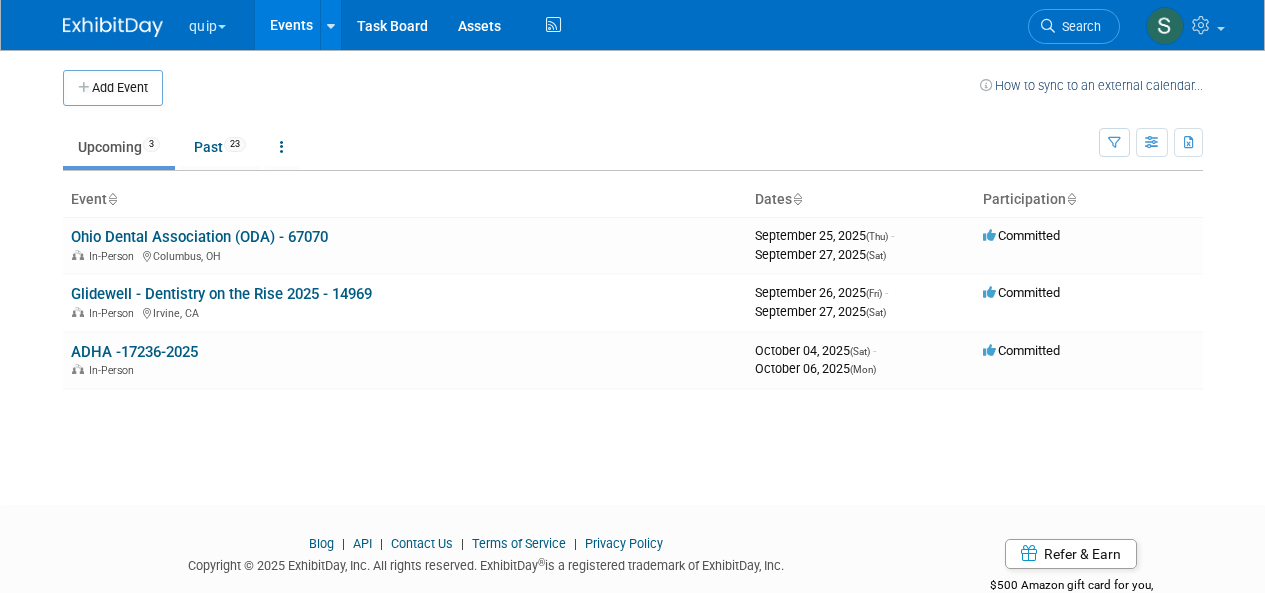 scroll, scrollTop: 0, scrollLeft: 0, axis: both 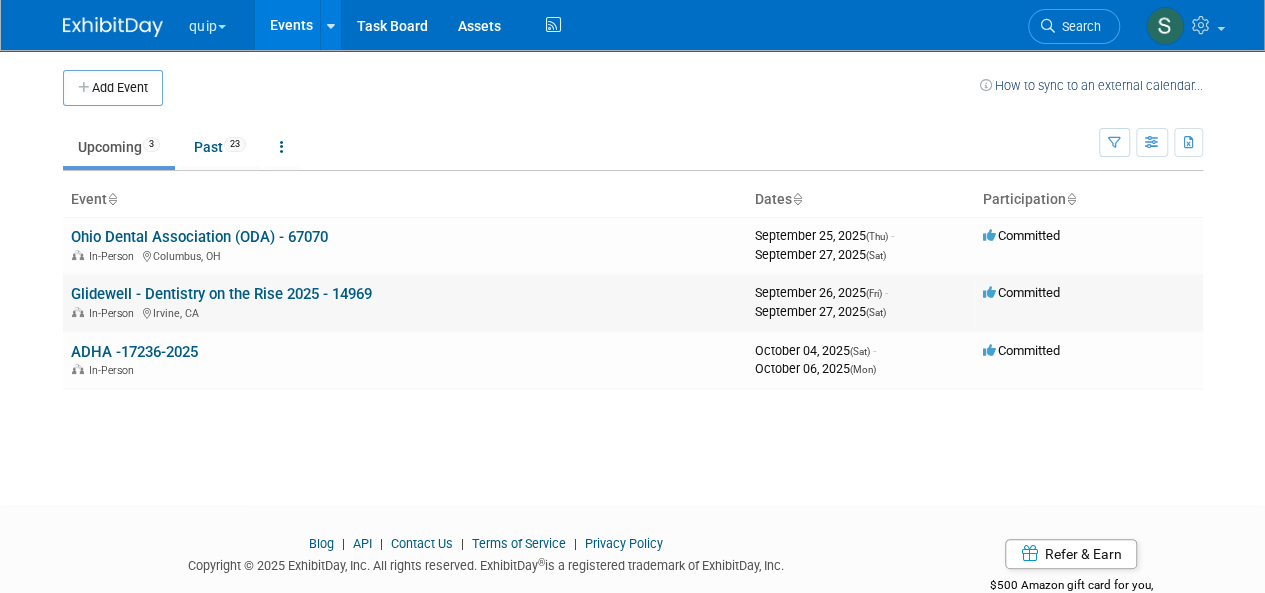 click on "Glidewell - Dentistry on the Rise 2025 - 14969" at bounding box center (221, 294) 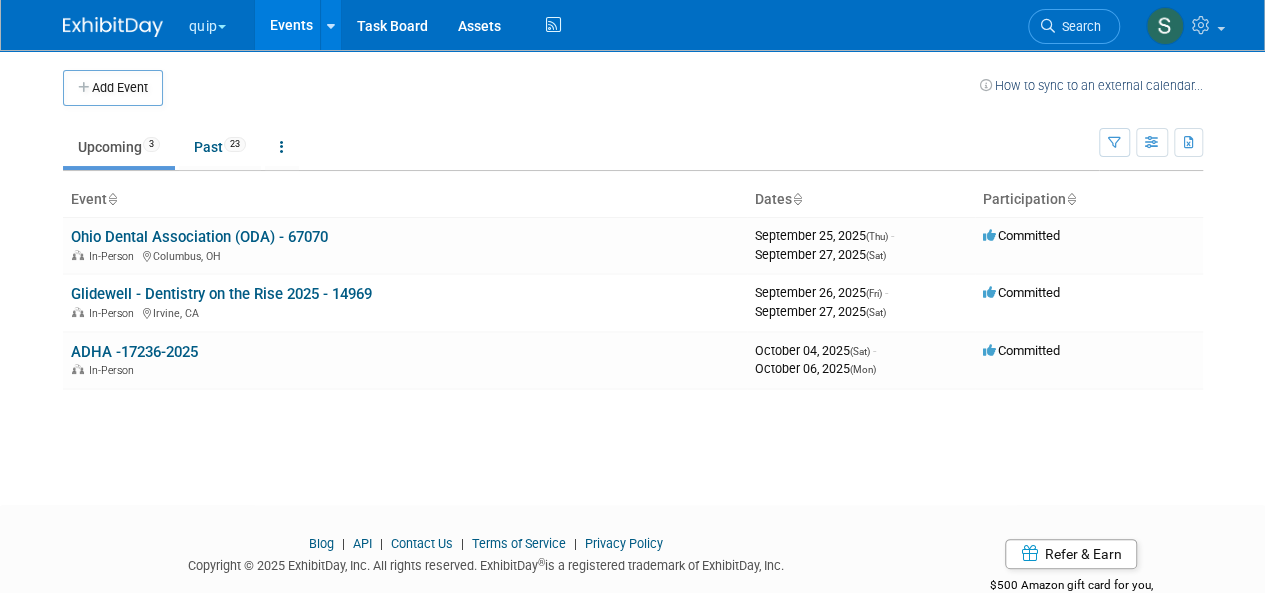 click at bounding box center [125, 17] 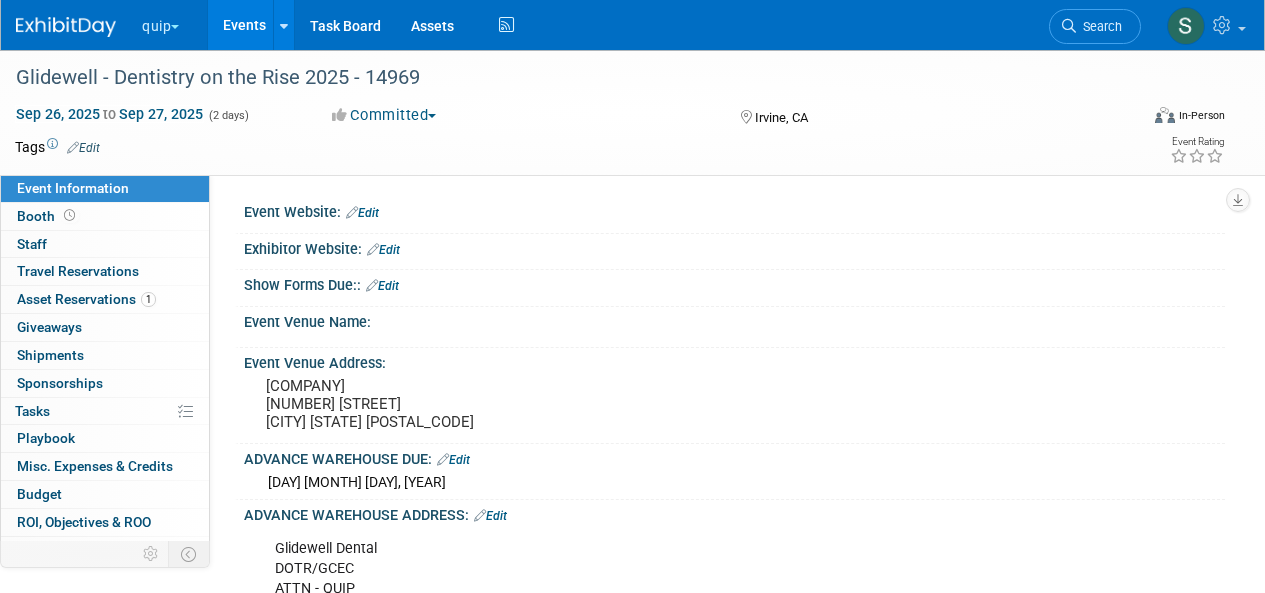 scroll, scrollTop: 0, scrollLeft: 0, axis: both 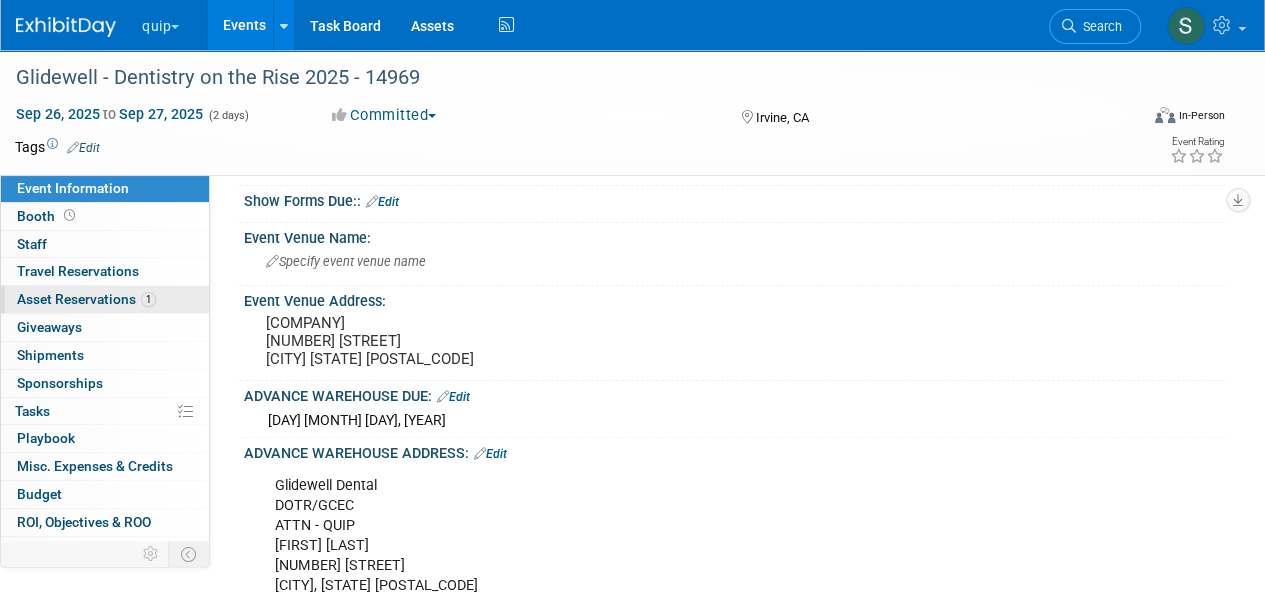 click on "1
Asset Reservations 1" at bounding box center [105, 299] 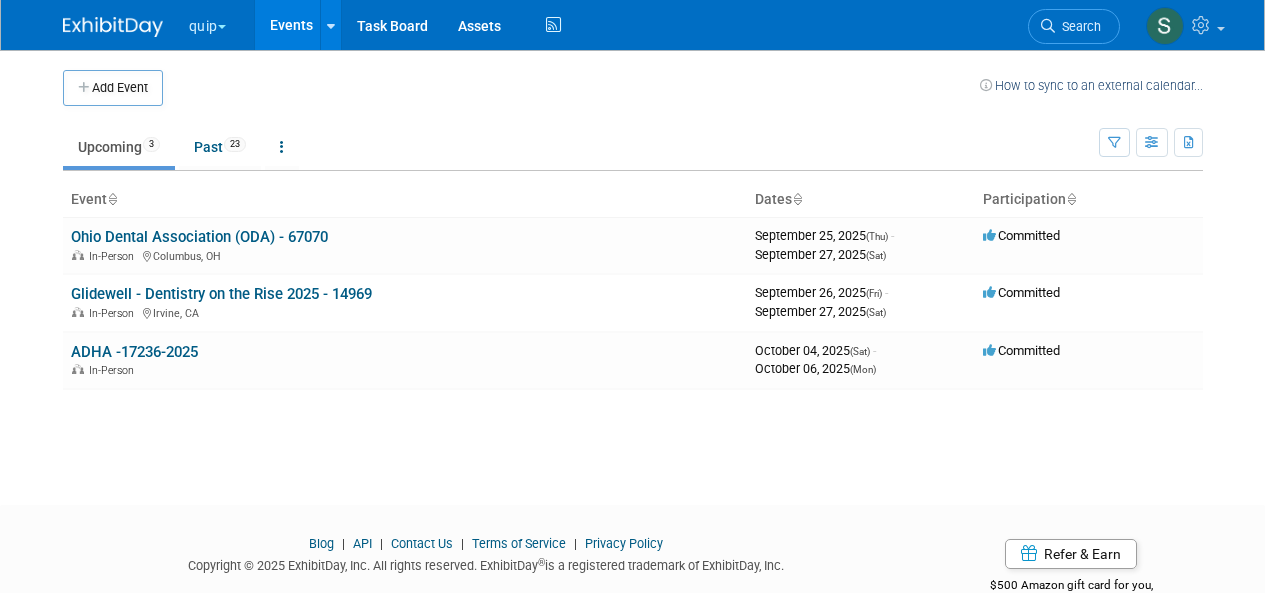 scroll, scrollTop: 0, scrollLeft: 0, axis: both 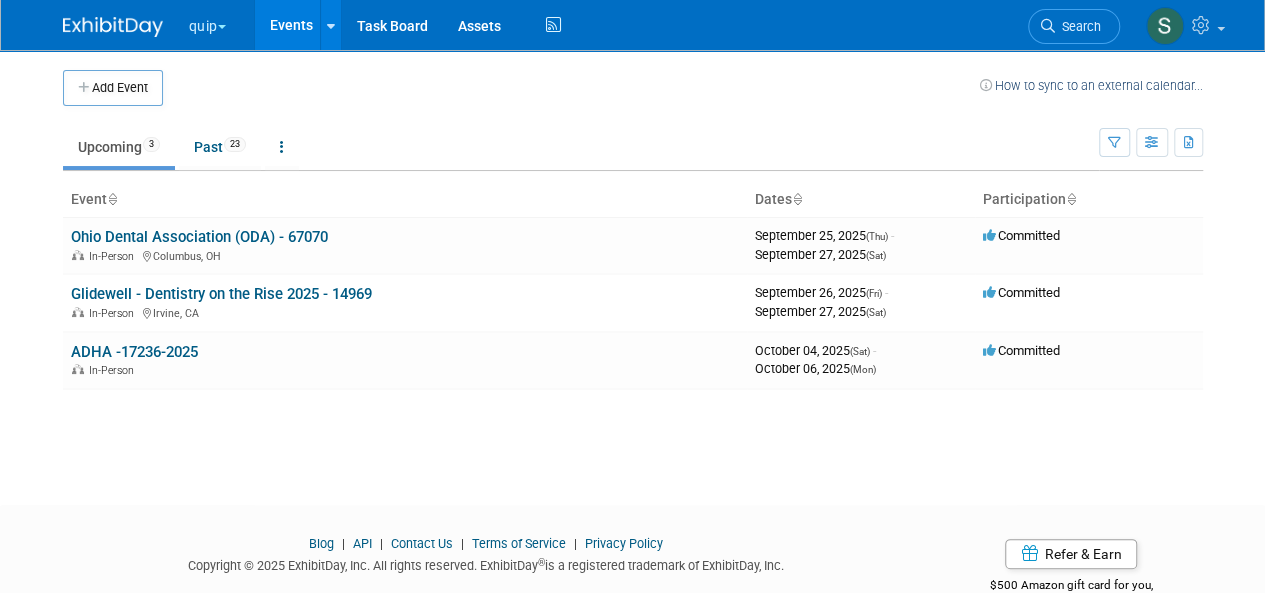 click at bounding box center [222, 27] 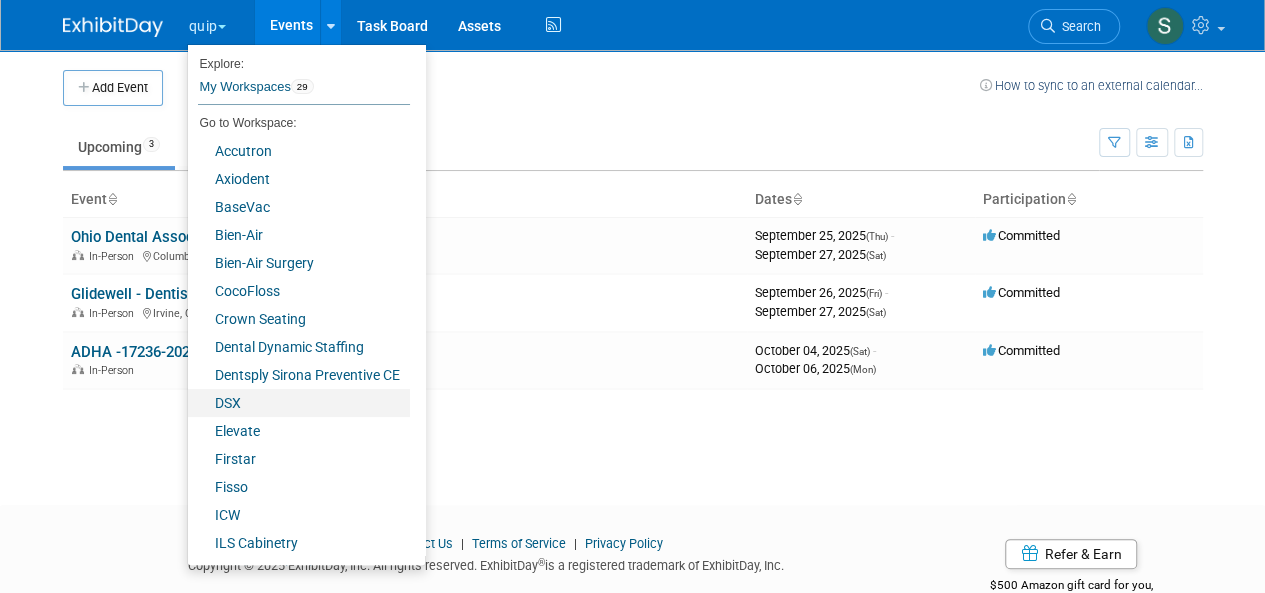 scroll, scrollTop: 390, scrollLeft: 0, axis: vertical 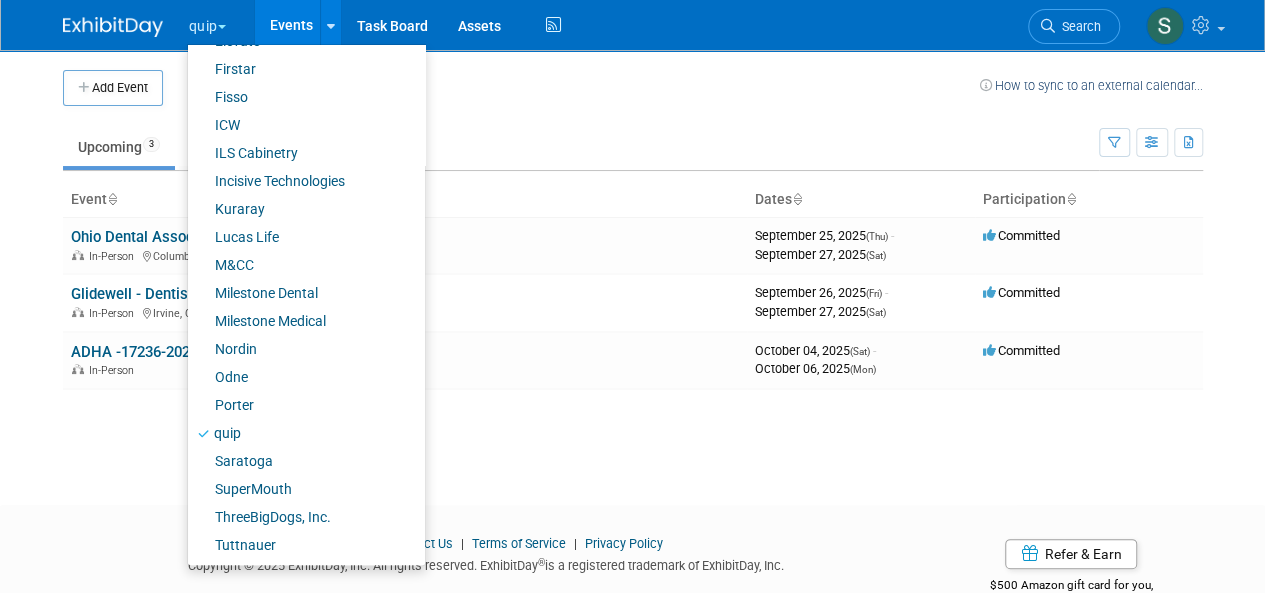 click on "quip" at bounding box center [219, 22] 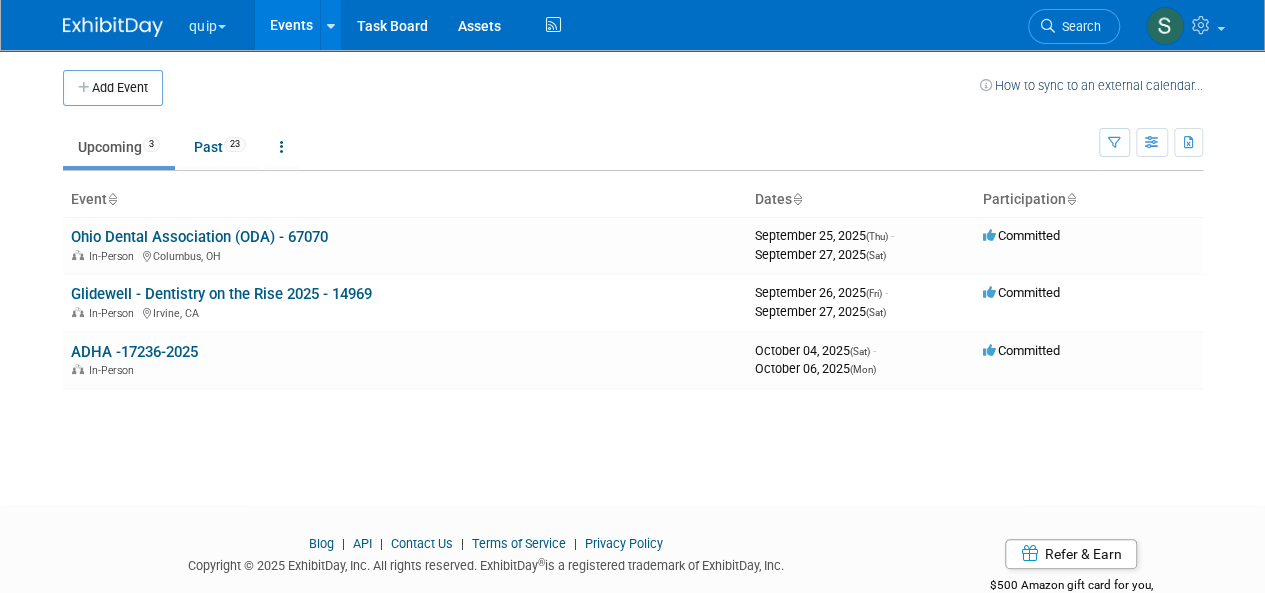 click on "quip" at bounding box center [219, 22] 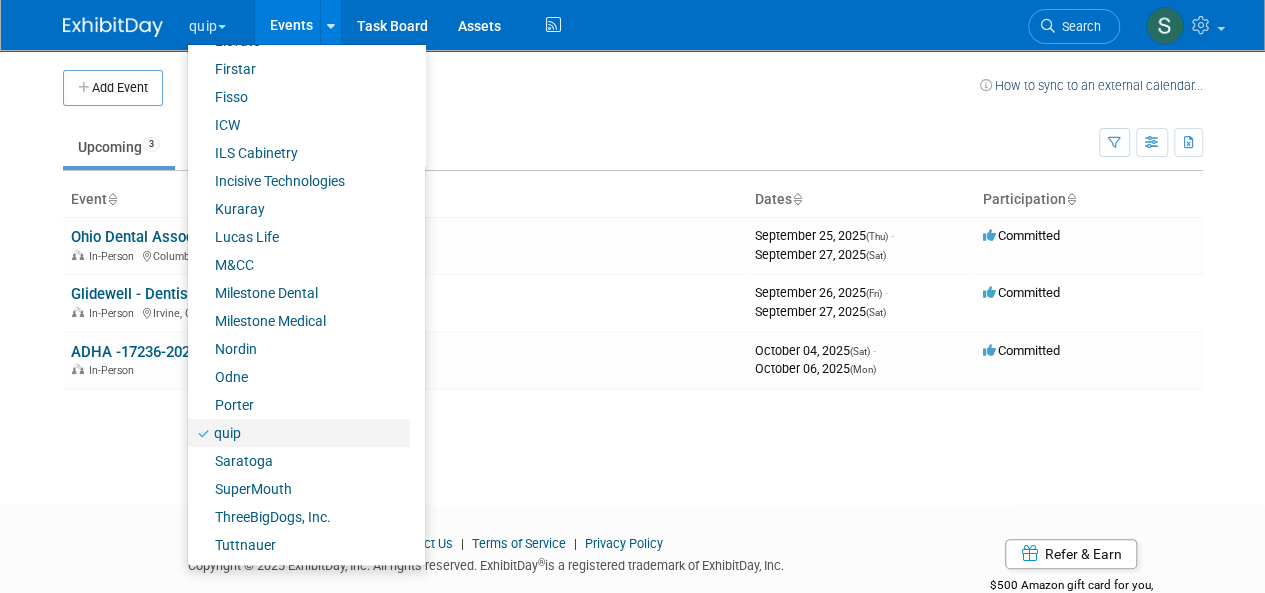 scroll, scrollTop: 51, scrollLeft: 0, axis: vertical 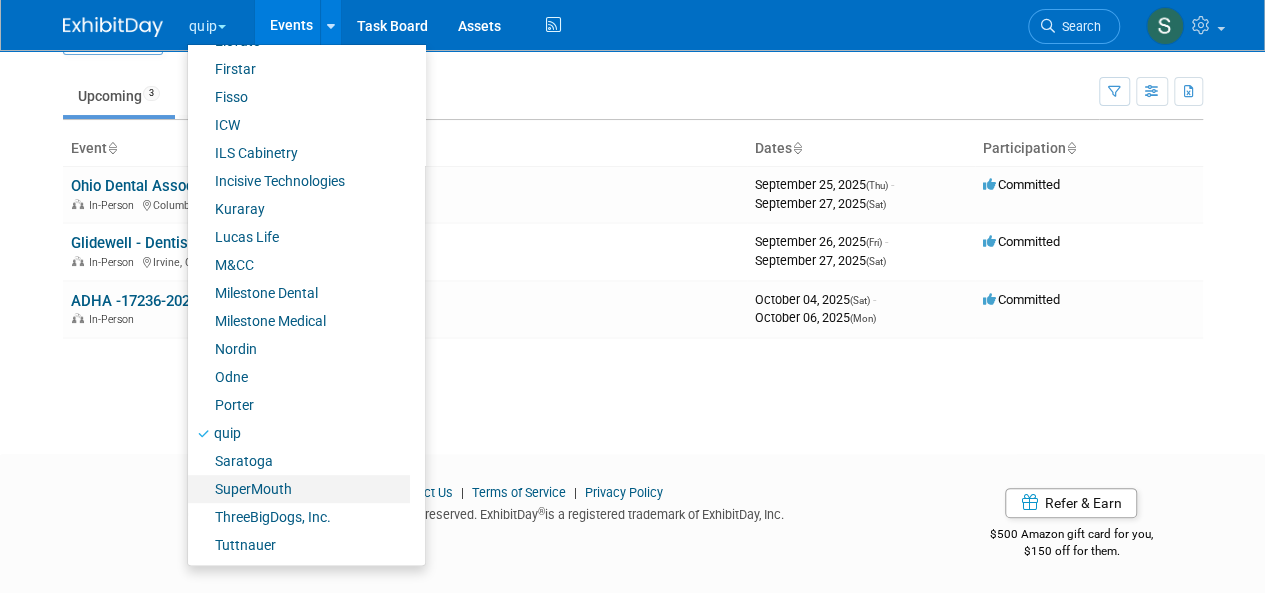 click on "SuperMouth" at bounding box center [299, 489] 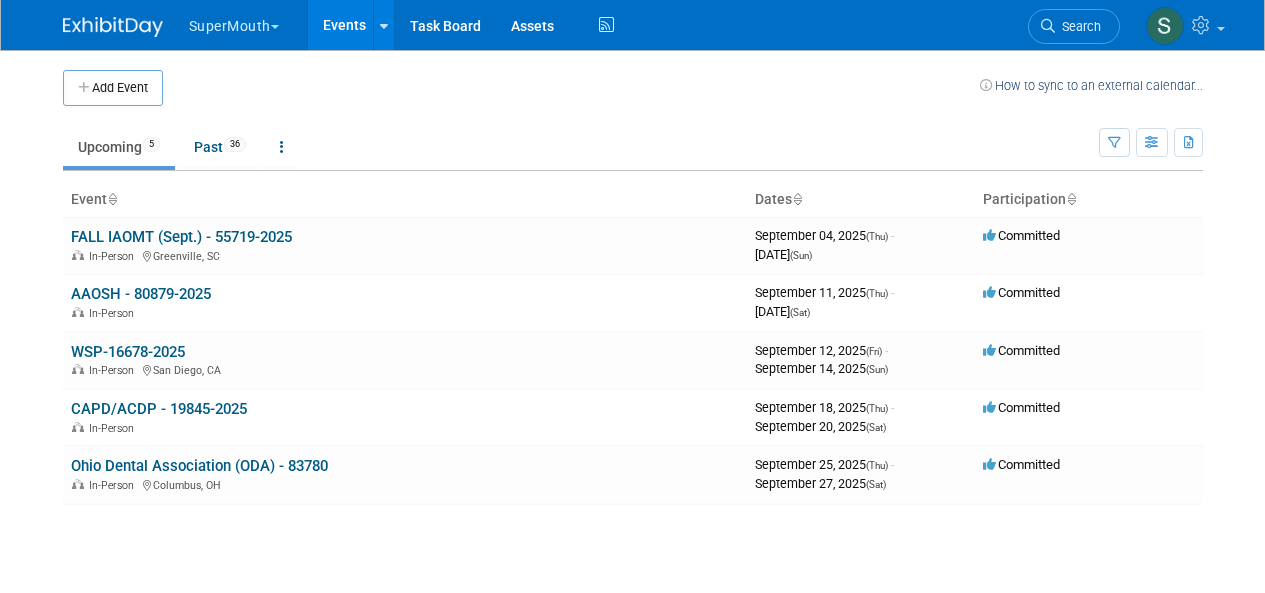 scroll, scrollTop: 0, scrollLeft: 0, axis: both 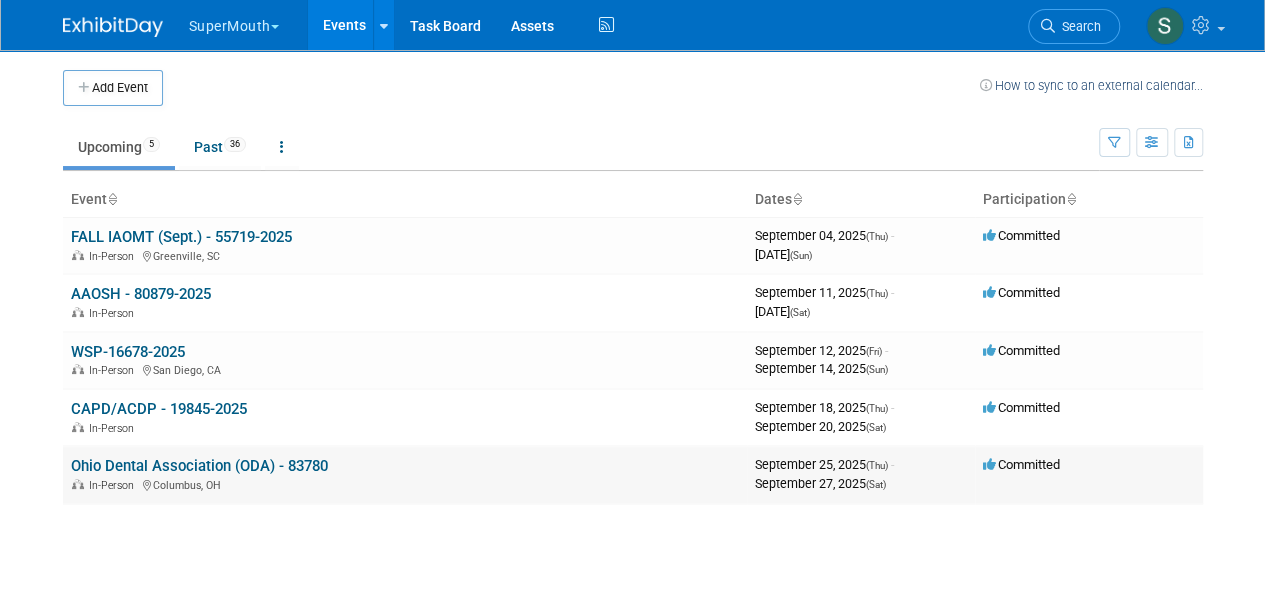 click on "Ohio Dental Association (ODA) - 83780" at bounding box center (199, 466) 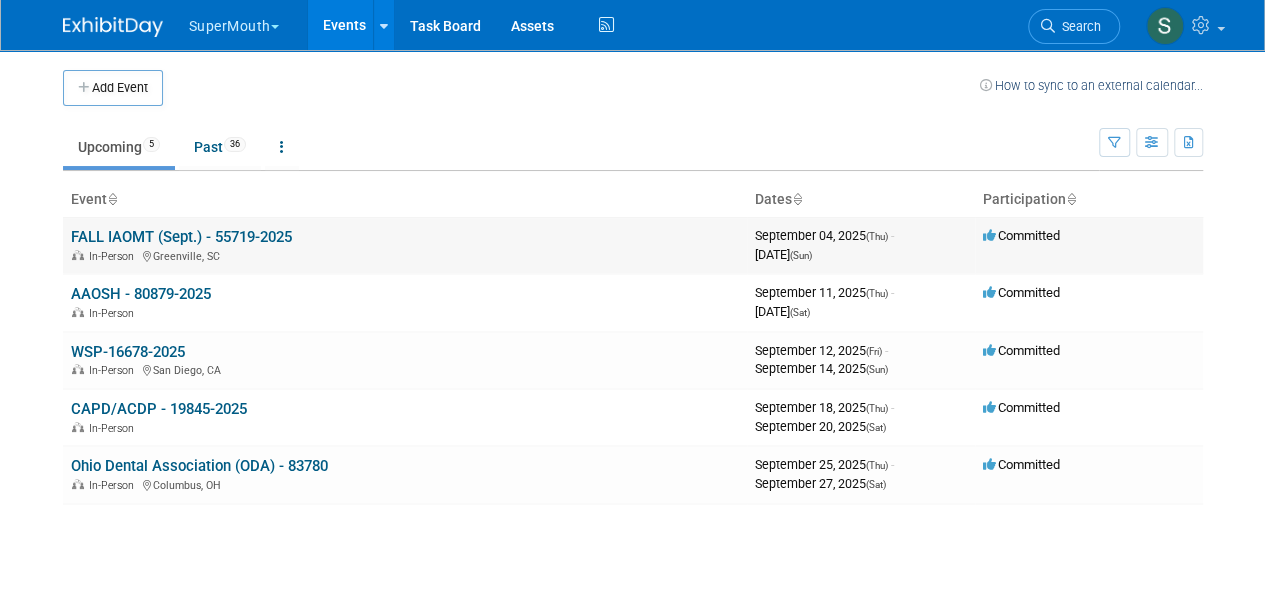click on "FALL IAOMT (Sept.) - 55719-2025" at bounding box center (181, 237) 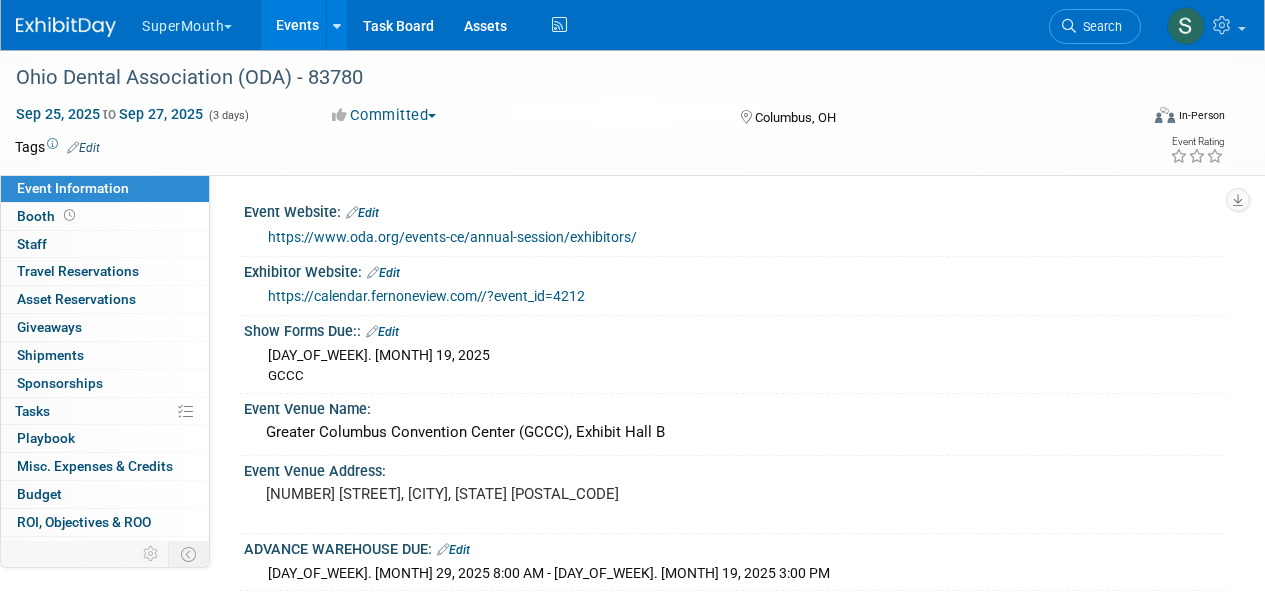 scroll, scrollTop: 0, scrollLeft: 0, axis: both 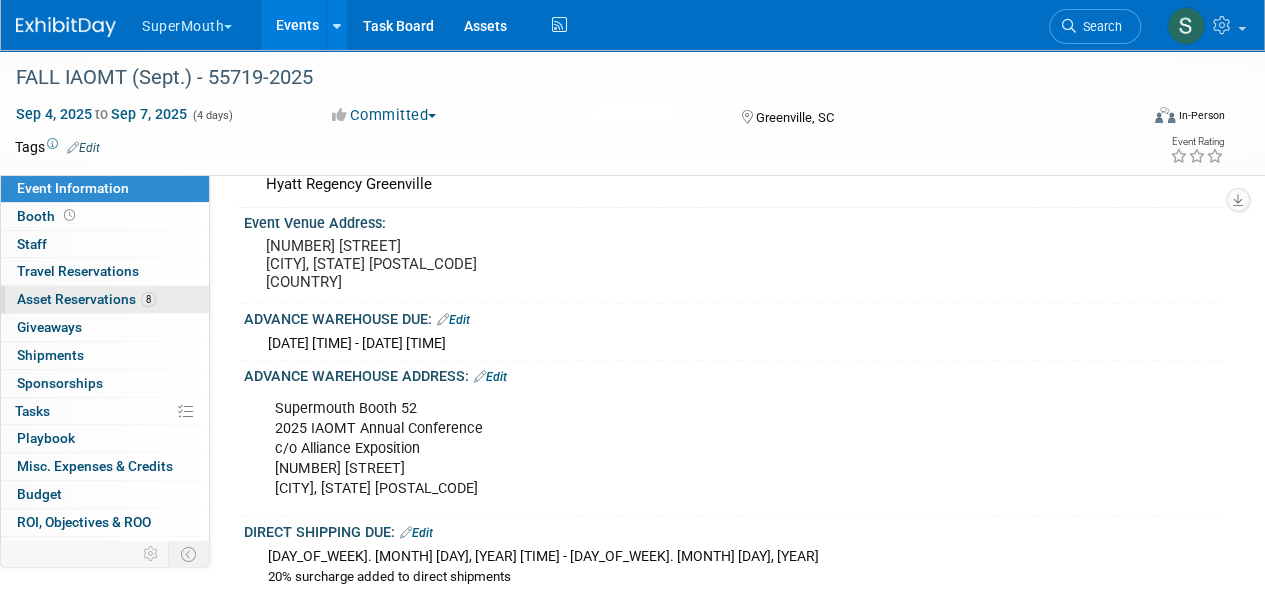 click on "8
Asset Reservations 8" at bounding box center (105, 299) 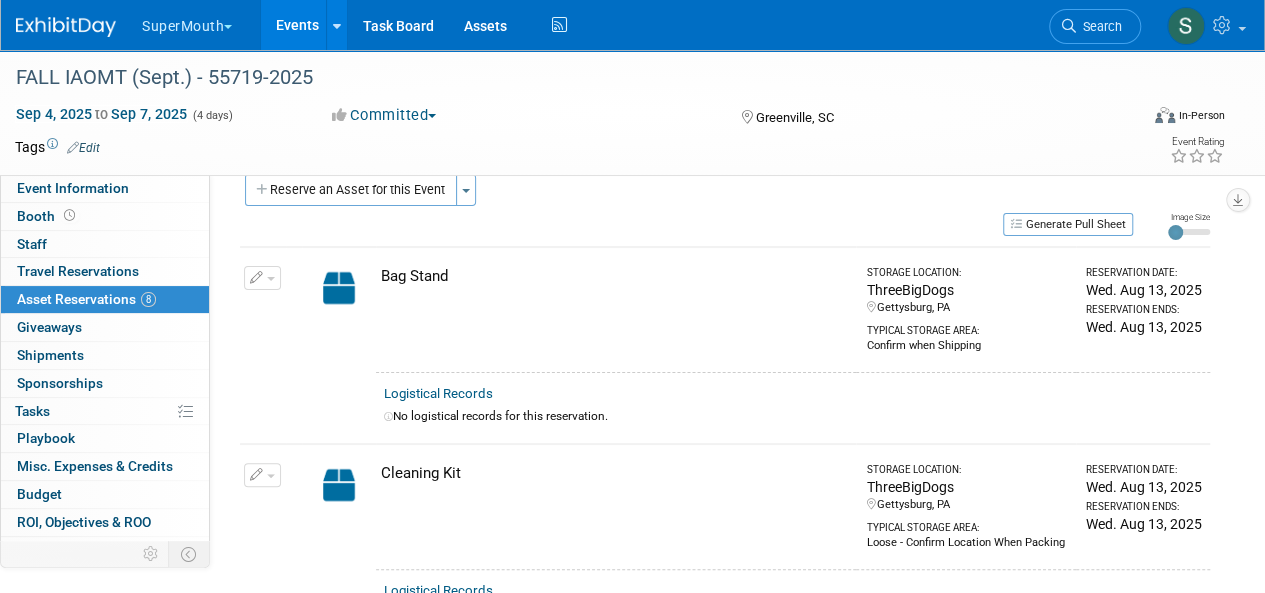 scroll, scrollTop: 0, scrollLeft: 0, axis: both 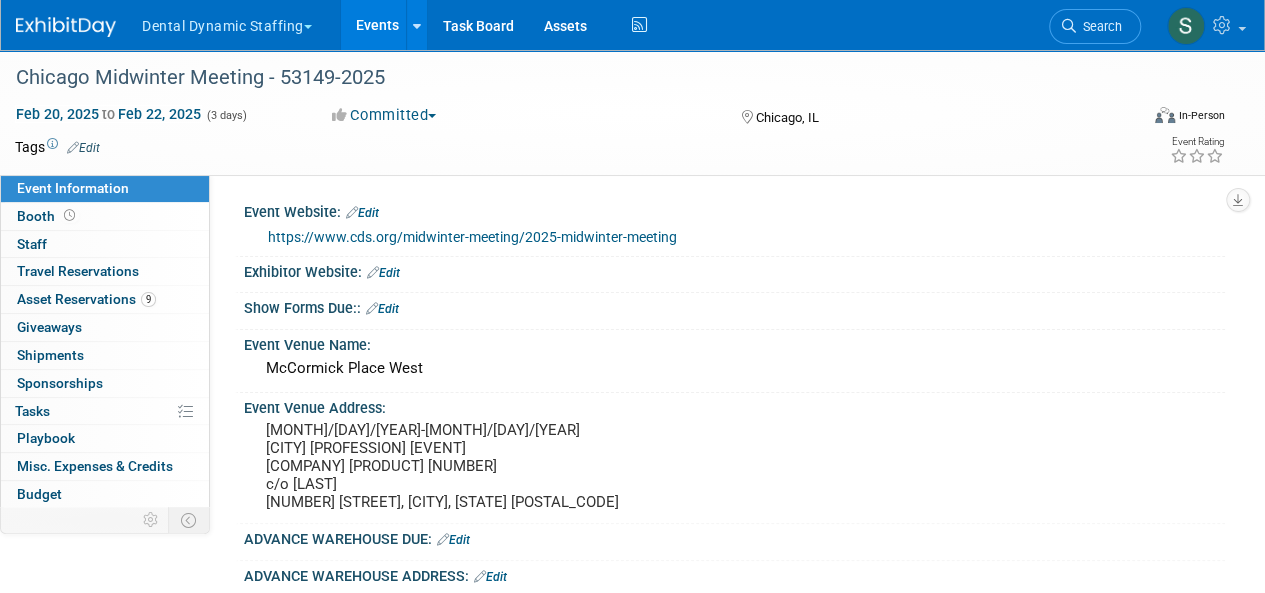 click on "Dental Dynamic Staffing" at bounding box center (238, 22) 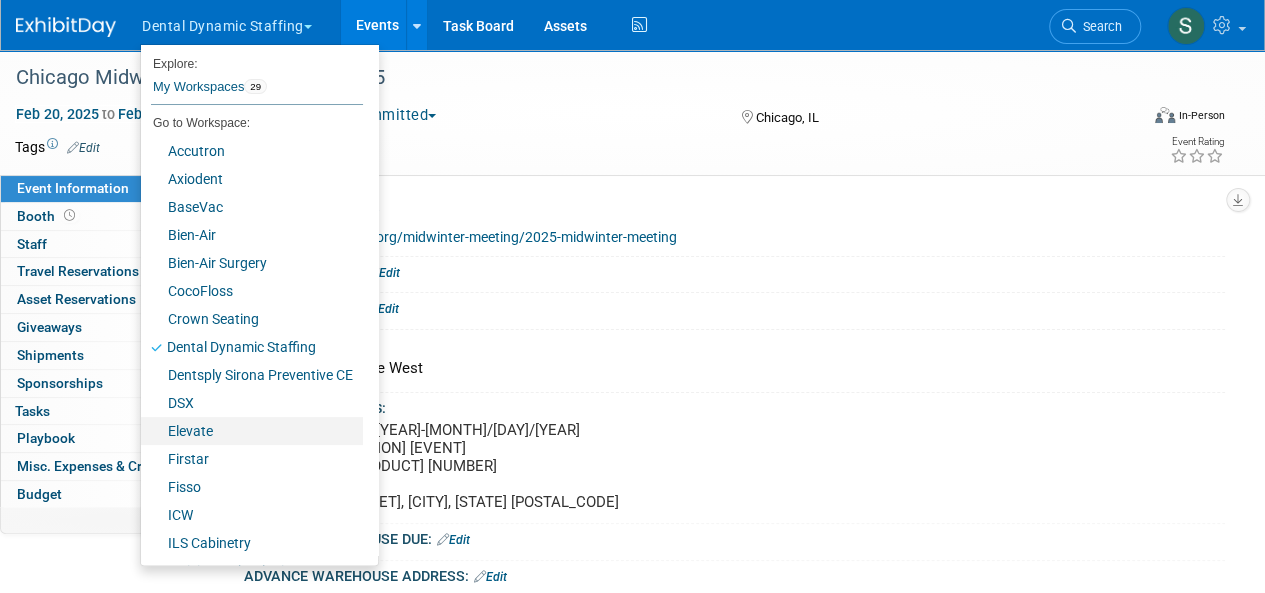 scroll, scrollTop: 390, scrollLeft: 0, axis: vertical 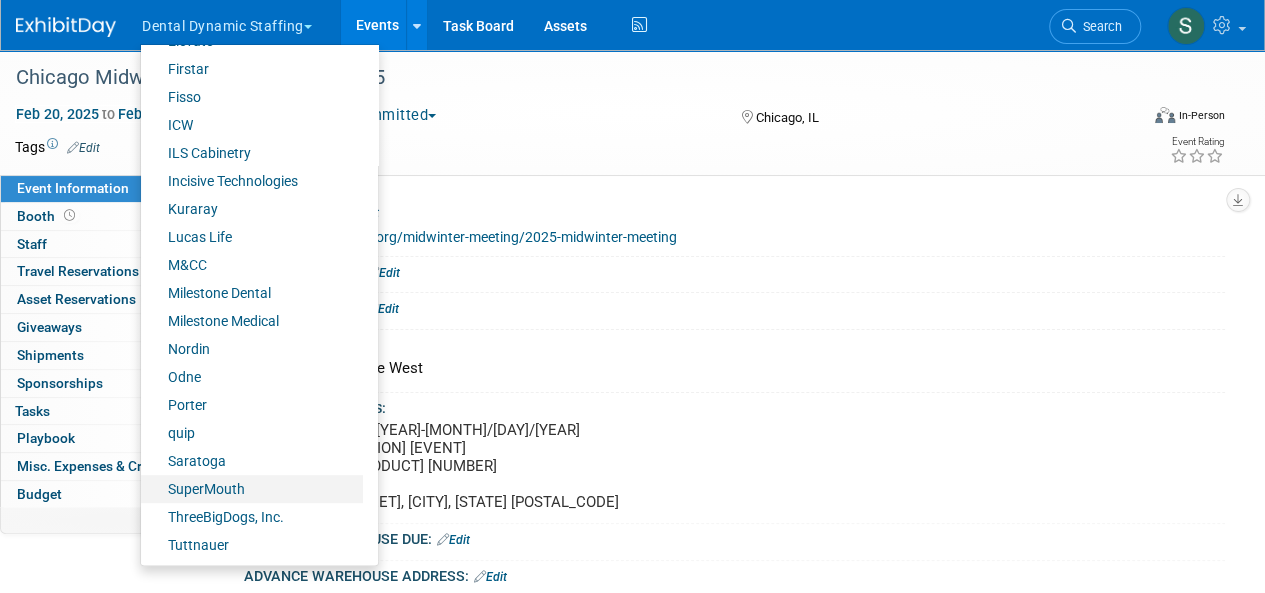 click on "SuperMouth" at bounding box center [252, 489] 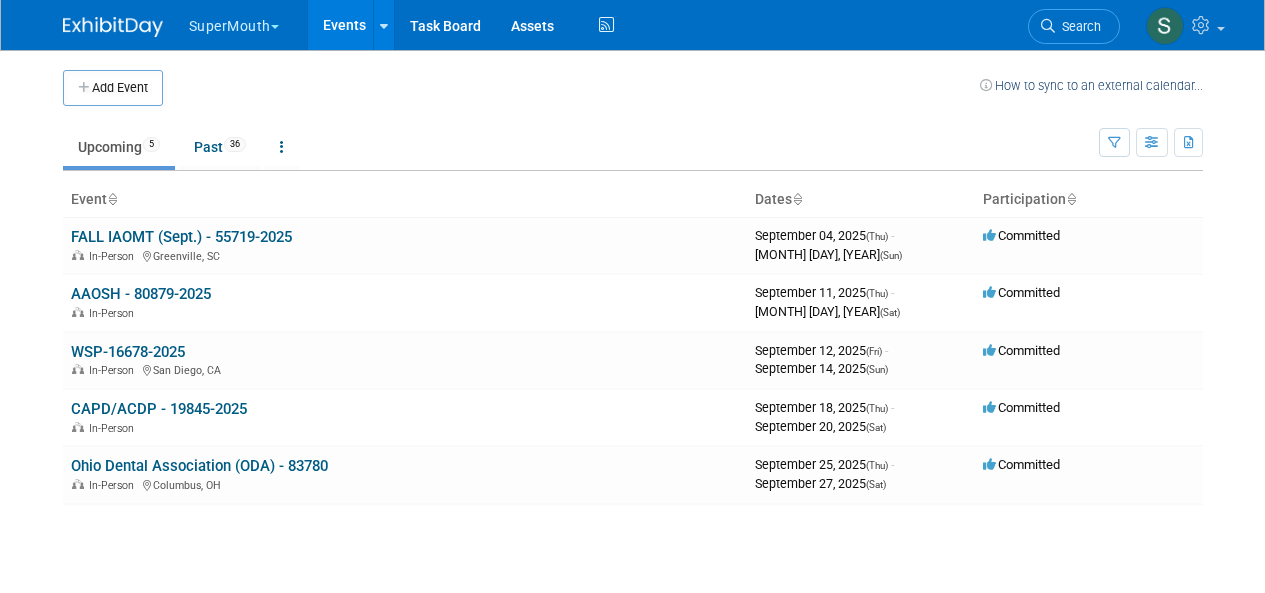 scroll, scrollTop: 0, scrollLeft: 0, axis: both 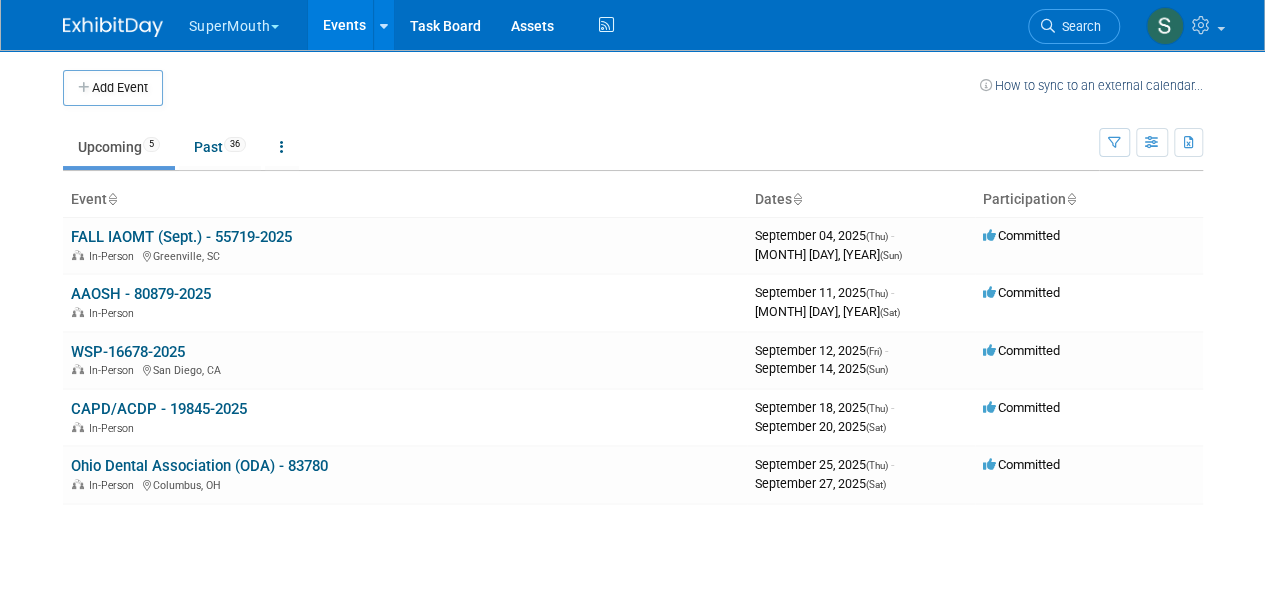click on "SuperMouth" at bounding box center (245, 22) 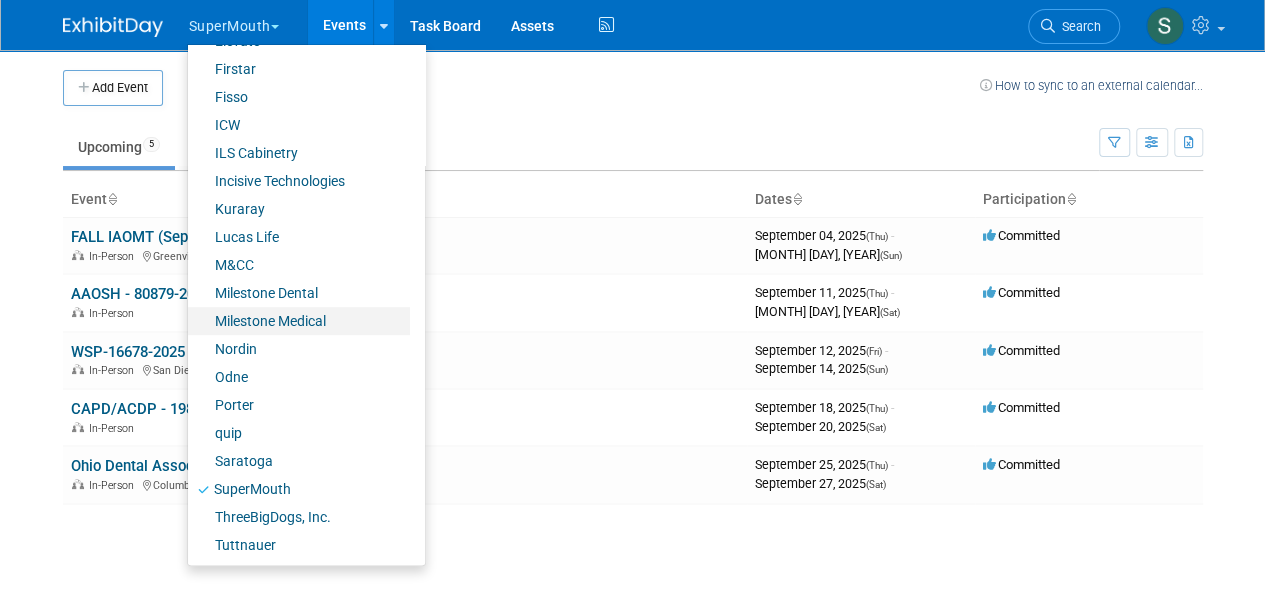 scroll, scrollTop: 0, scrollLeft: 0, axis: both 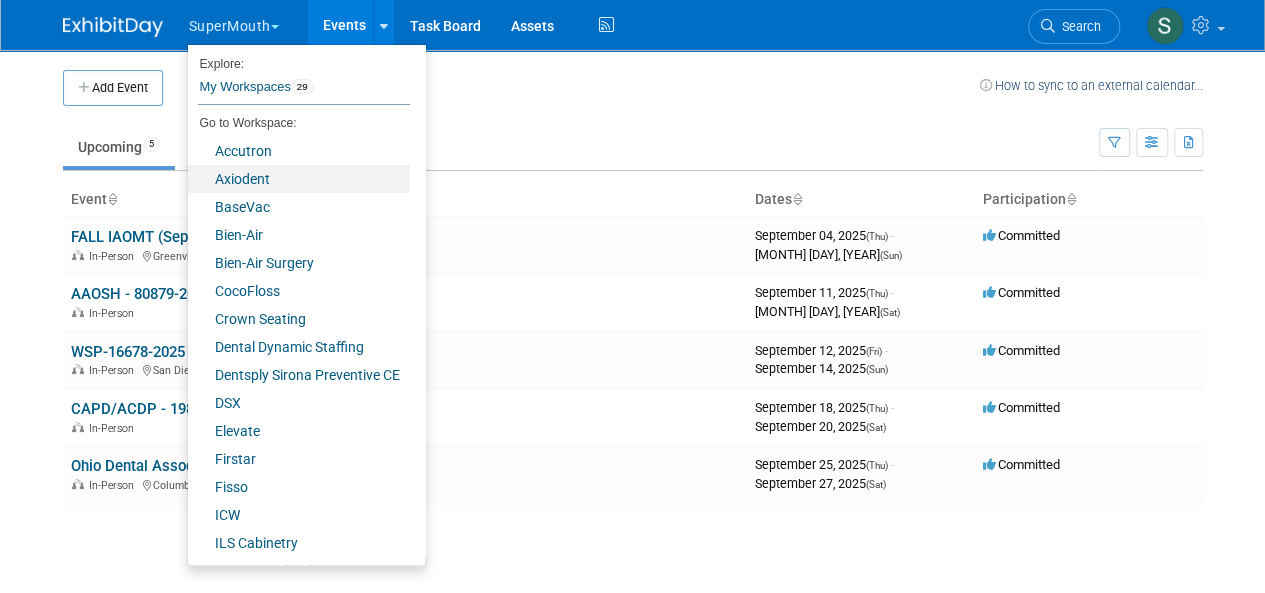click on "Axiodent" at bounding box center (299, 179) 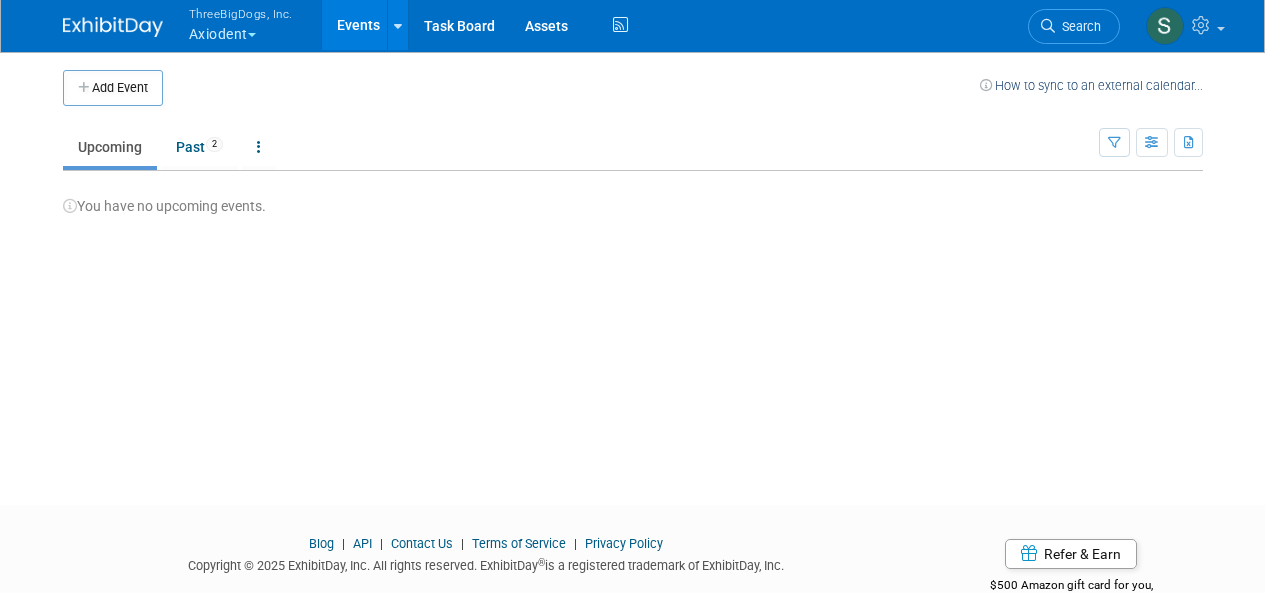 scroll, scrollTop: 0, scrollLeft: 0, axis: both 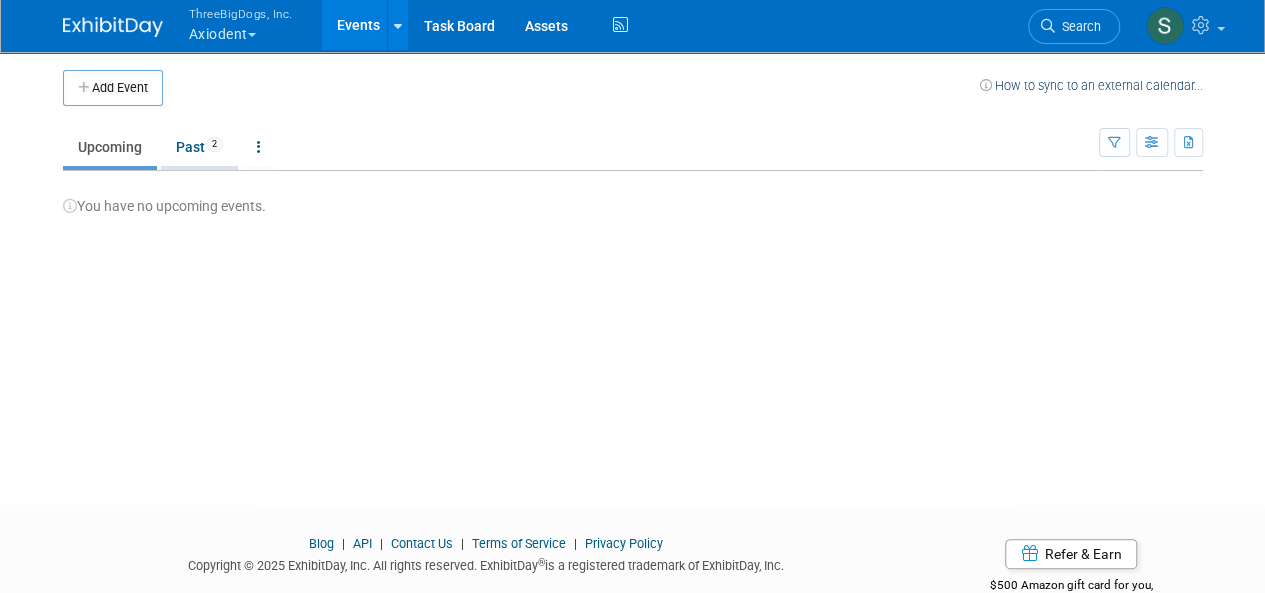 click on "Past
2" at bounding box center (199, 147) 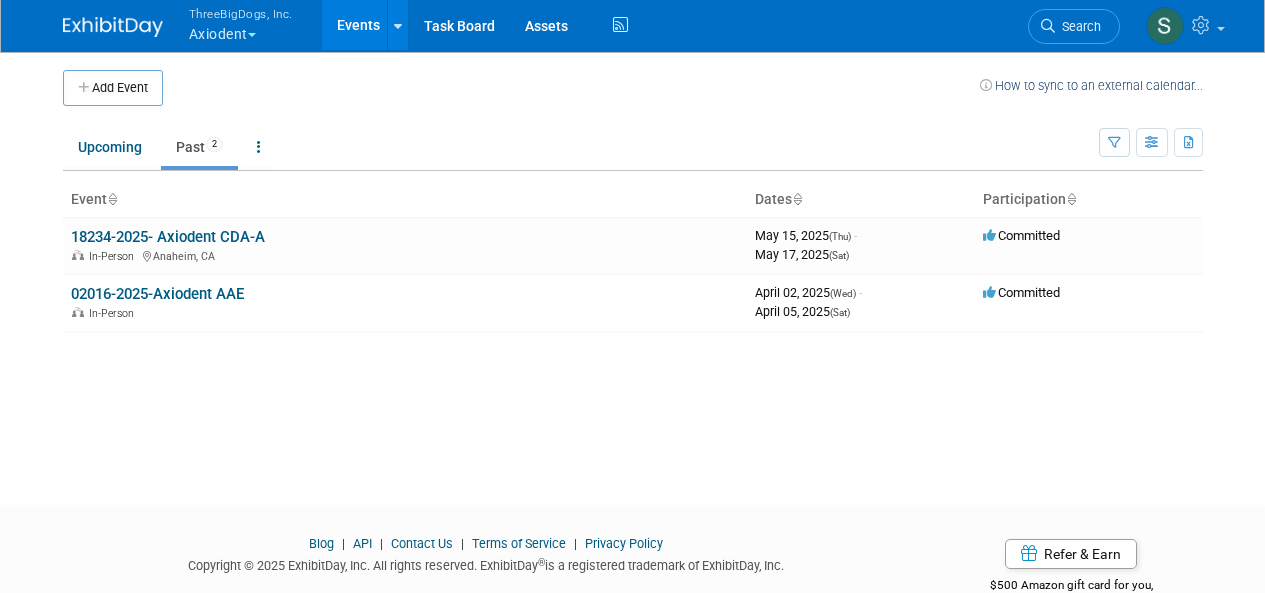 scroll, scrollTop: 0, scrollLeft: 0, axis: both 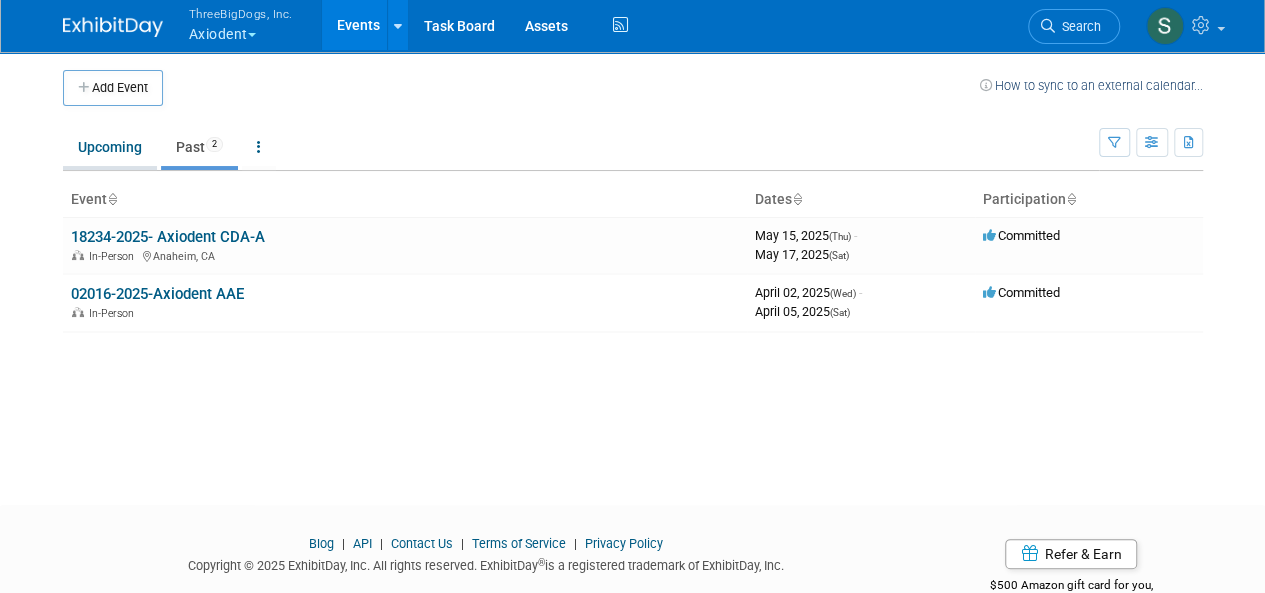 click on "Upcoming" at bounding box center [110, 147] 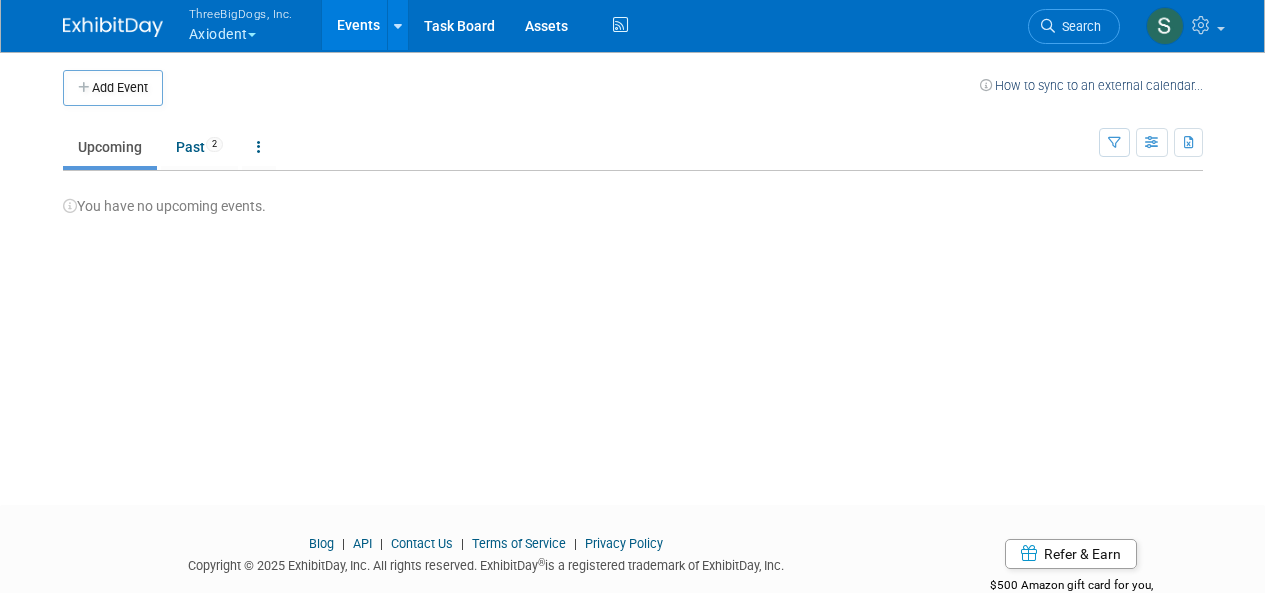 scroll, scrollTop: 0, scrollLeft: 0, axis: both 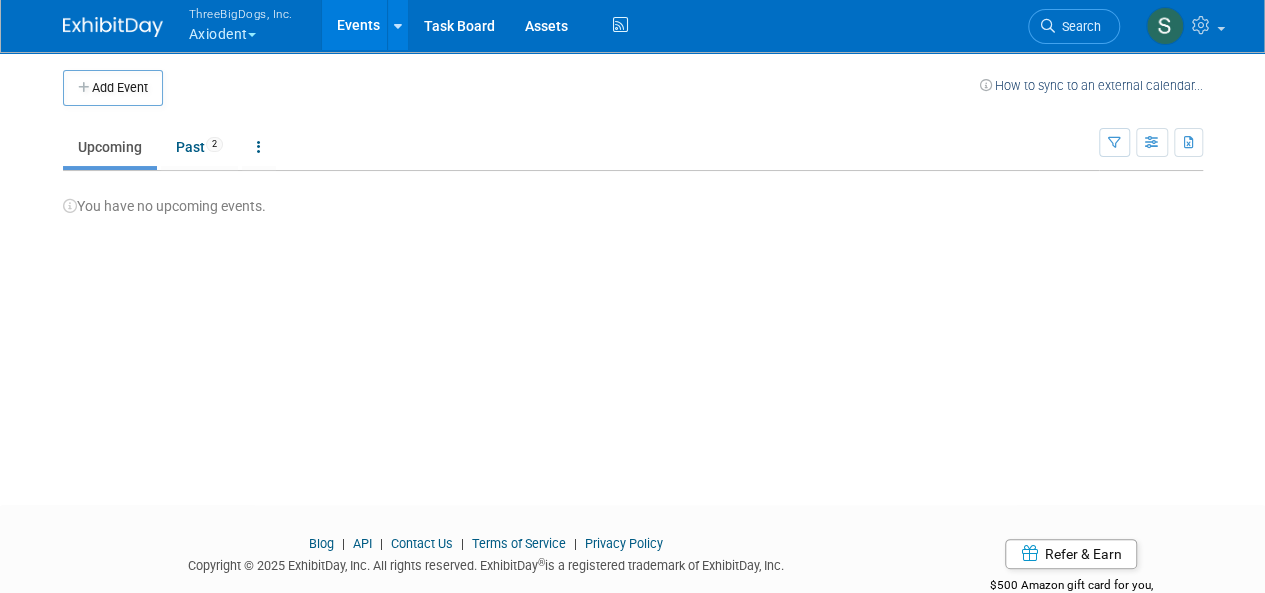 click on "ThreeBigDogs, Inc.
Axiodent" at bounding box center [252, 26] 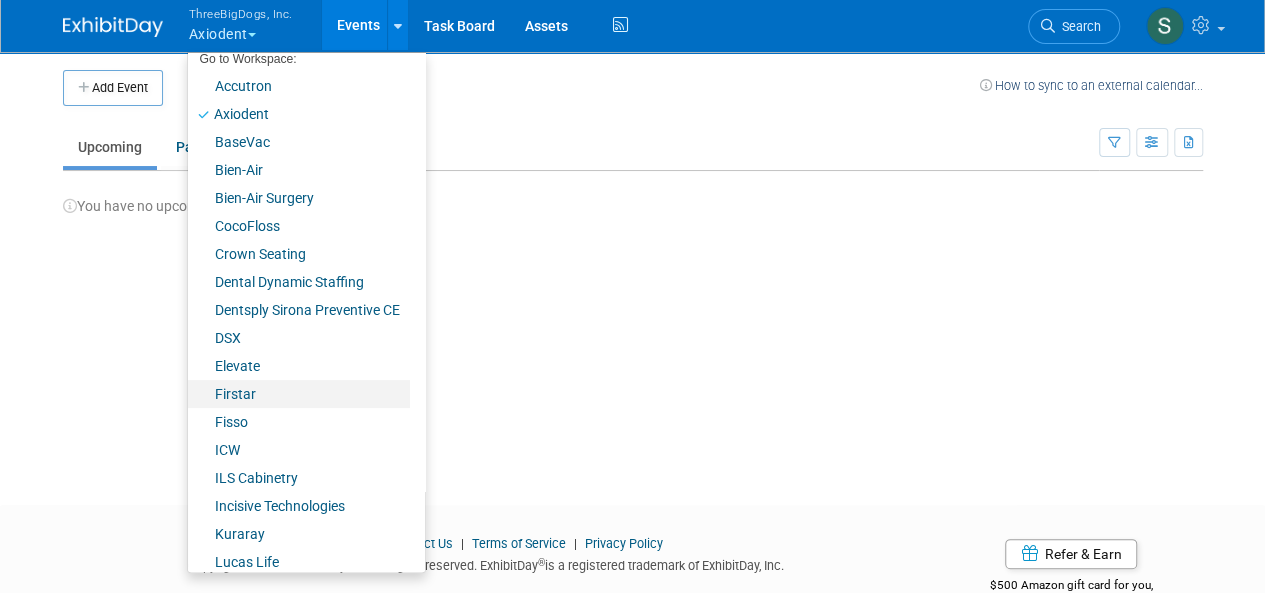 scroll, scrollTop: 389, scrollLeft: 0, axis: vertical 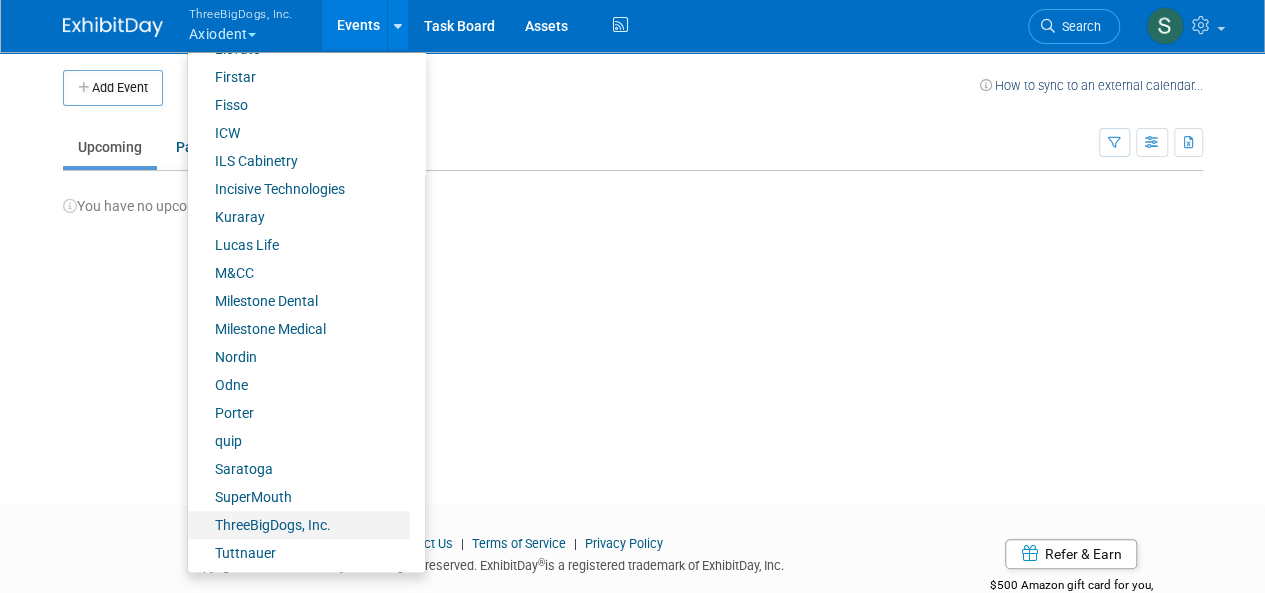 click on "ThreeBigDogs, Inc." at bounding box center [299, 525] 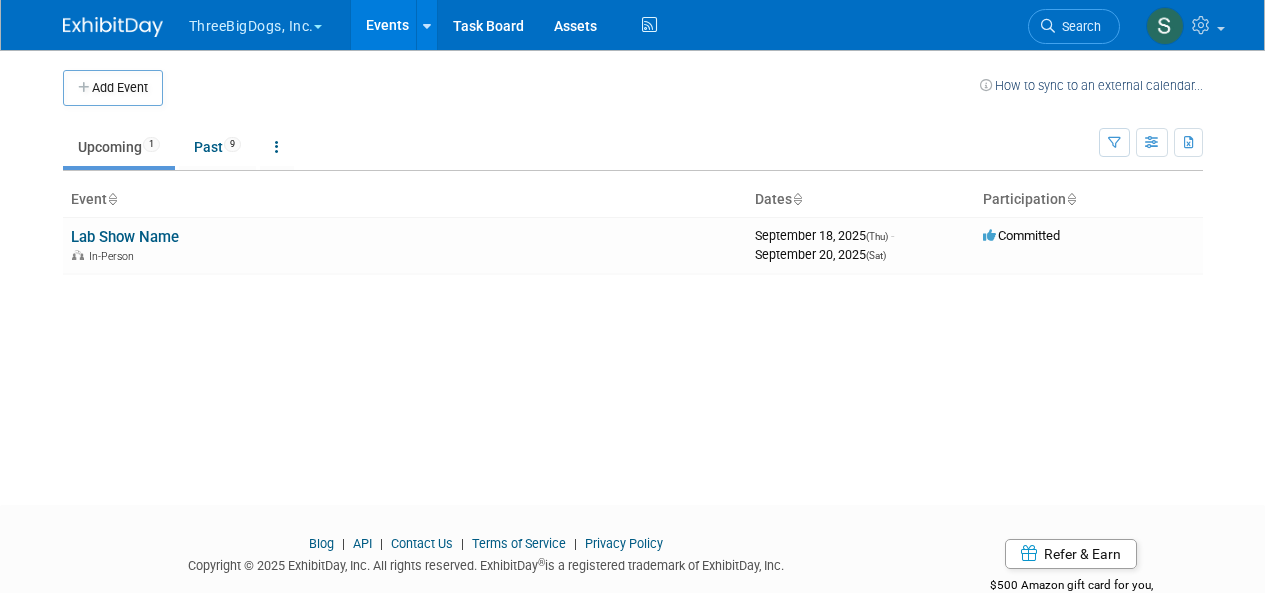 scroll, scrollTop: 0, scrollLeft: 0, axis: both 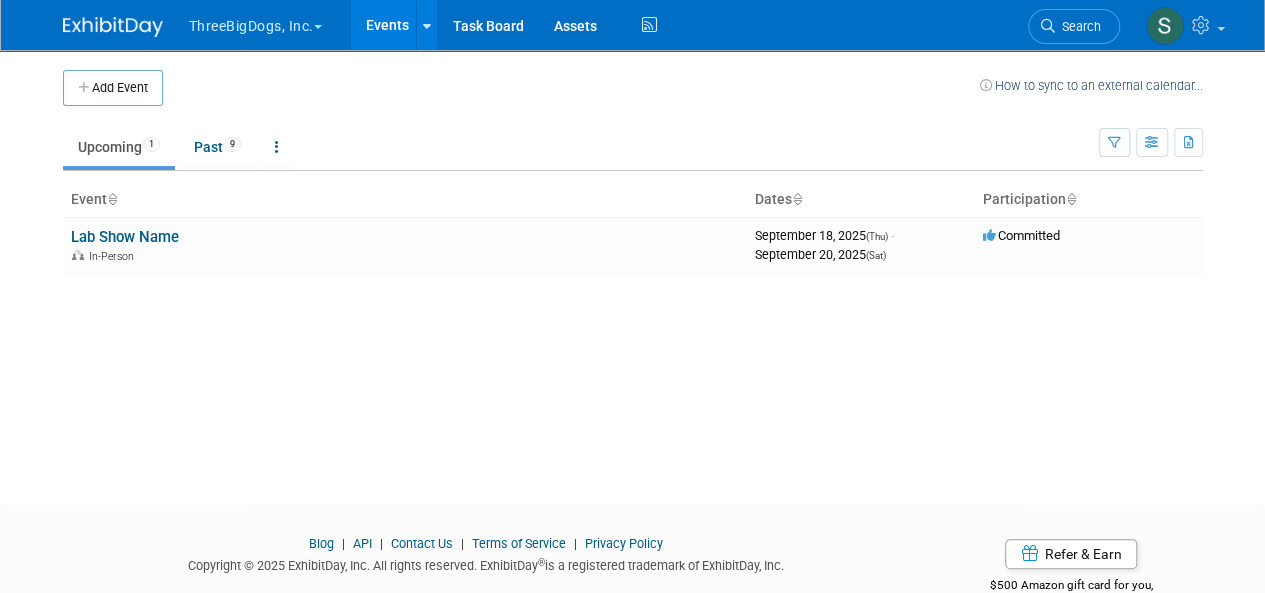 click on "ThreeBigDogs, Inc." at bounding box center (267, 22) 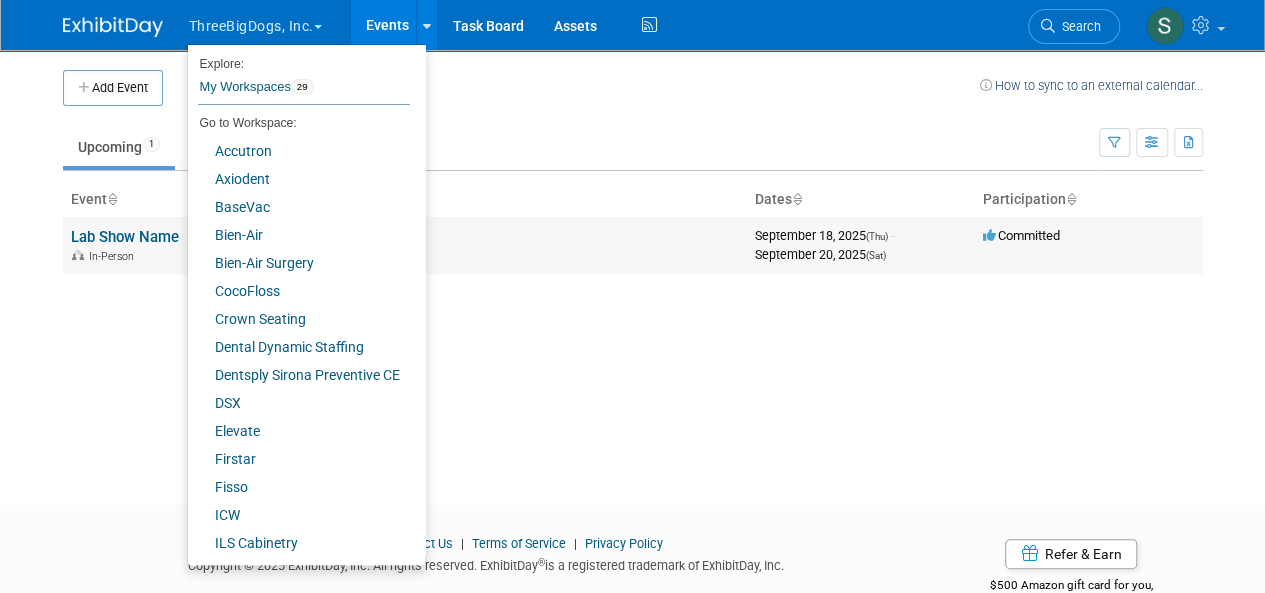 click on "Lab Show Name
In-Person" at bounding box center (405, 245) 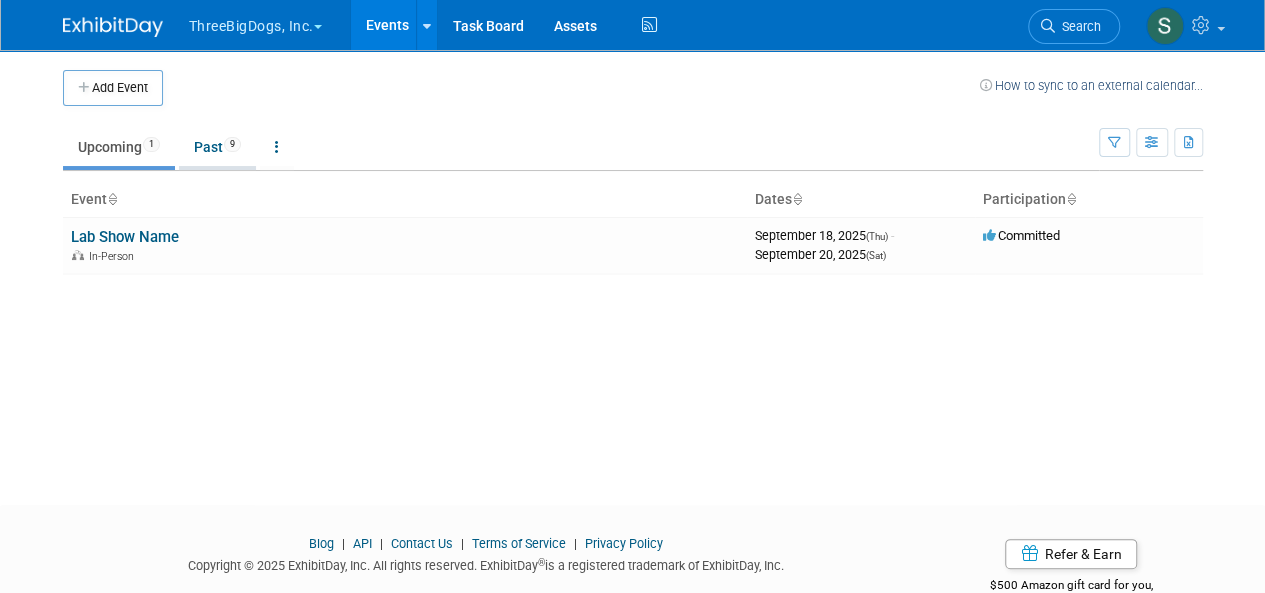 click on "Past
9" at bounding box center (217, 147) 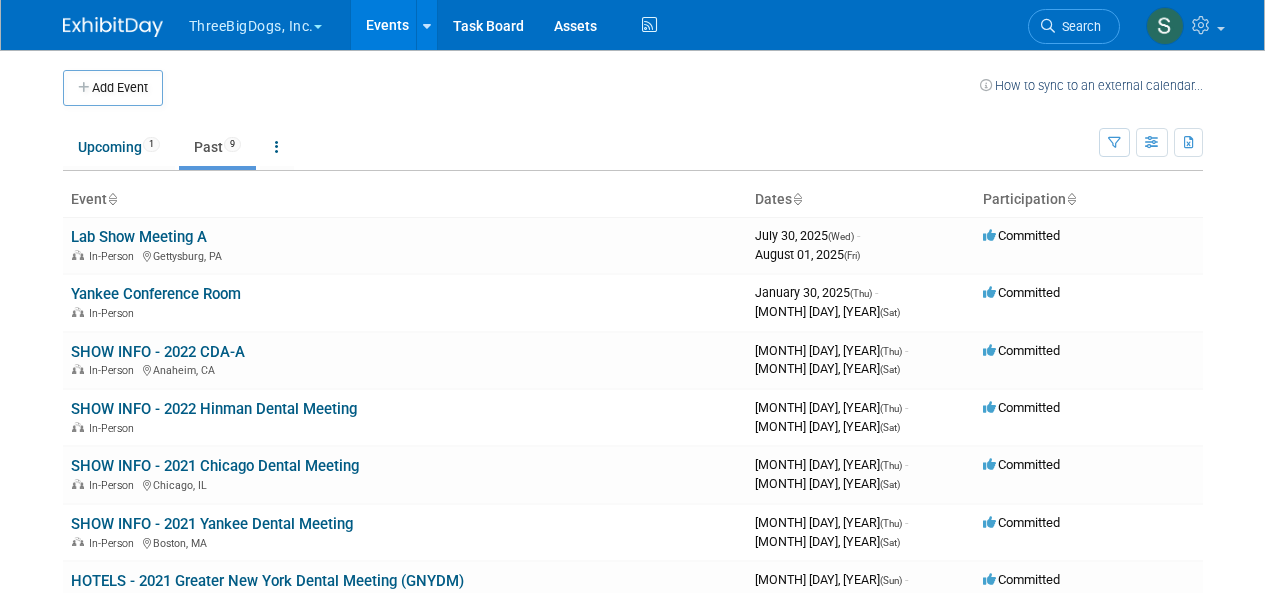 scroll, scrollTop: 0, scrollLeft: 0, axis: both 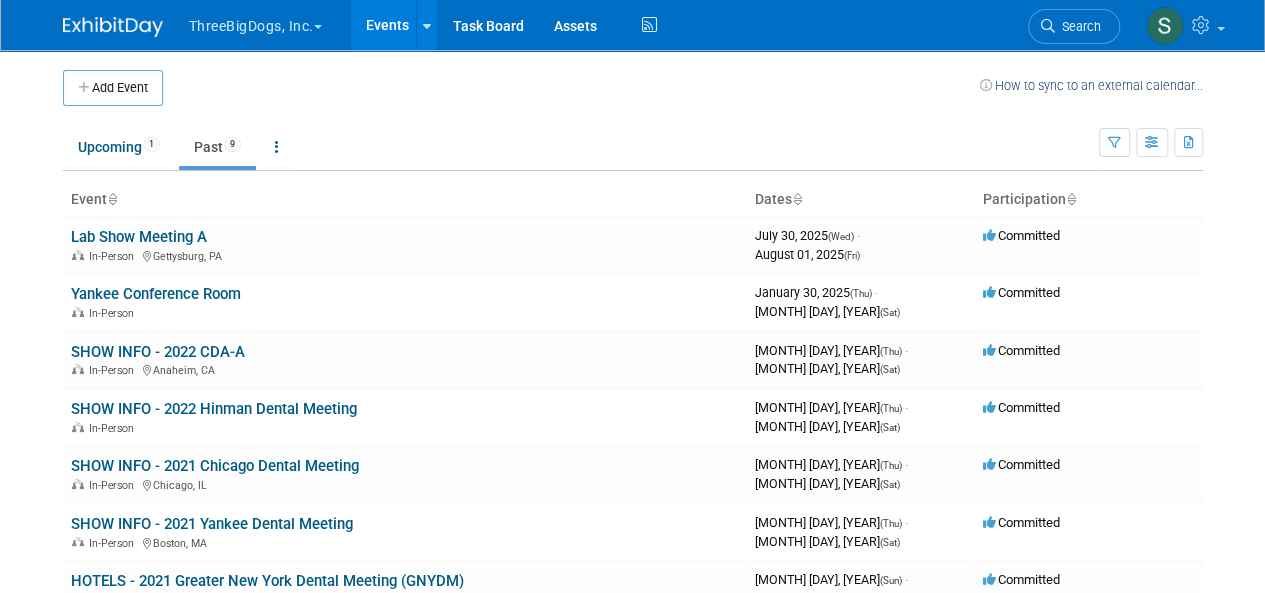 click on "ThreeBigDogs, Inc." at bounding box center [267, 22] 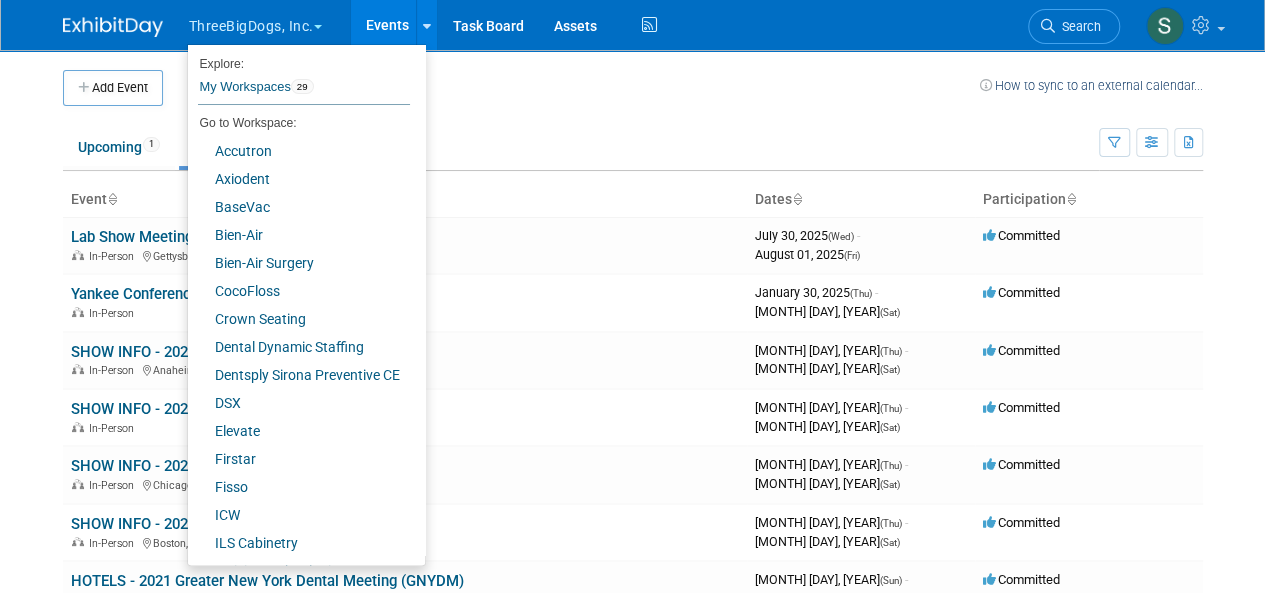 click at bounding box center [571, 88] 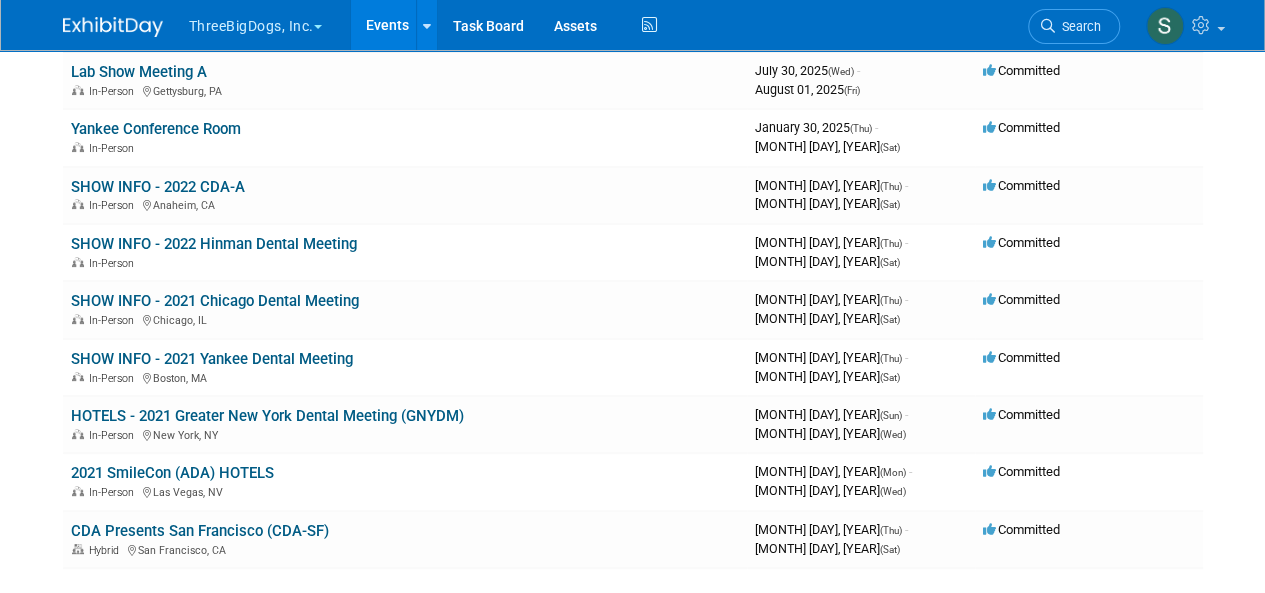 scroll, scrollTop: 0, scrollLeft: 0, axis: both 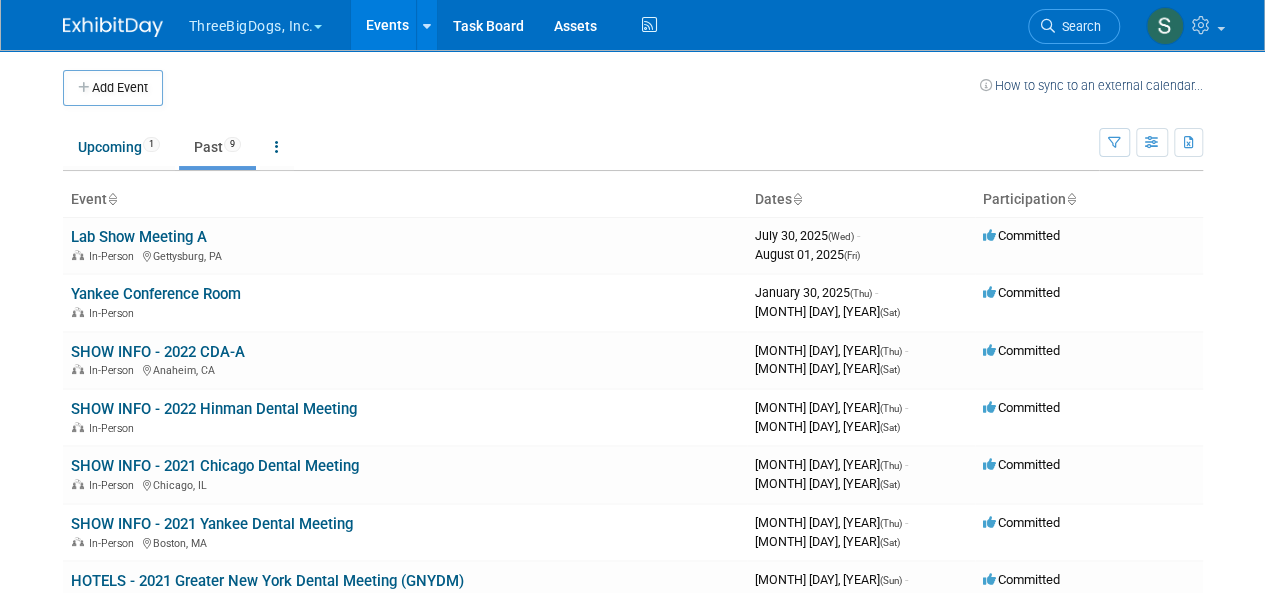 click on "ThreeBigDogs, Inc." at bounding box center [267, 22] 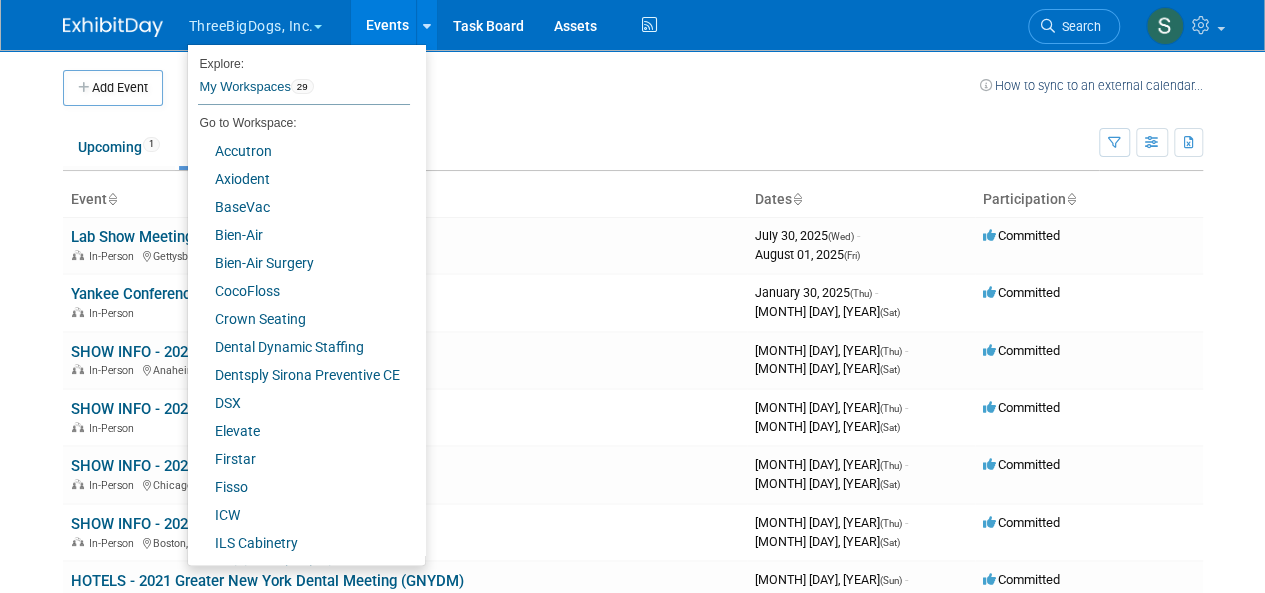 click on "Upcoming
1
Past
9
All Events
10
Past and Upcoming
Grouped Annually
Events grouped by year" at bounding box center [581, 148] 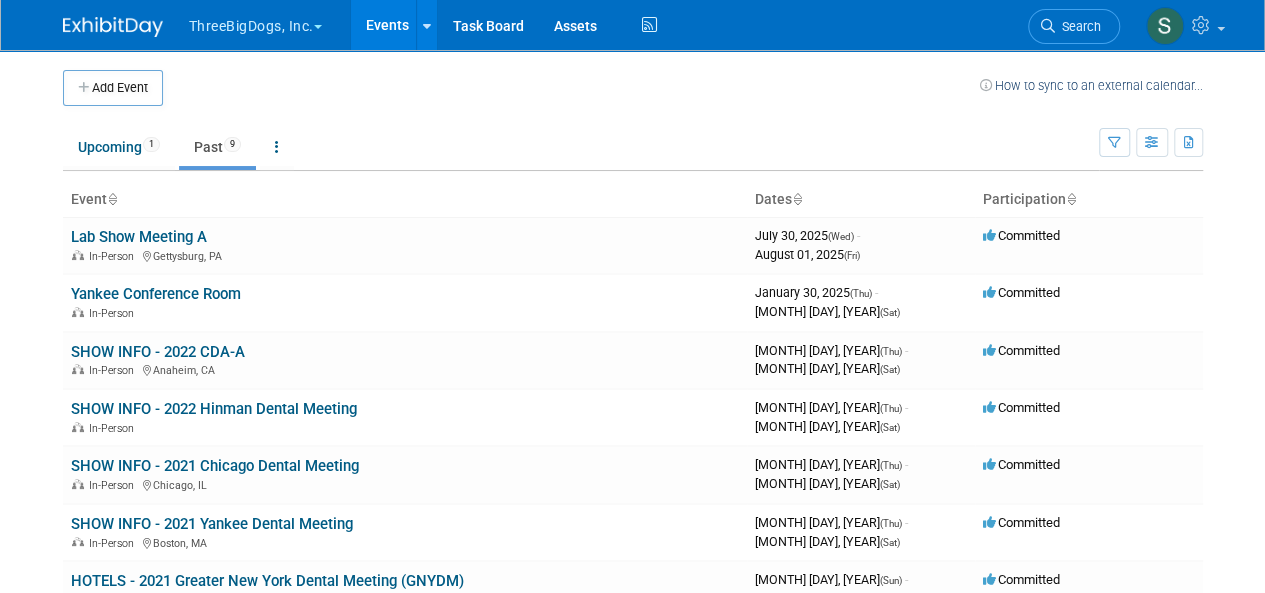 click on "ThreeBigDogs, Inc." at bounding box center [267, 22] 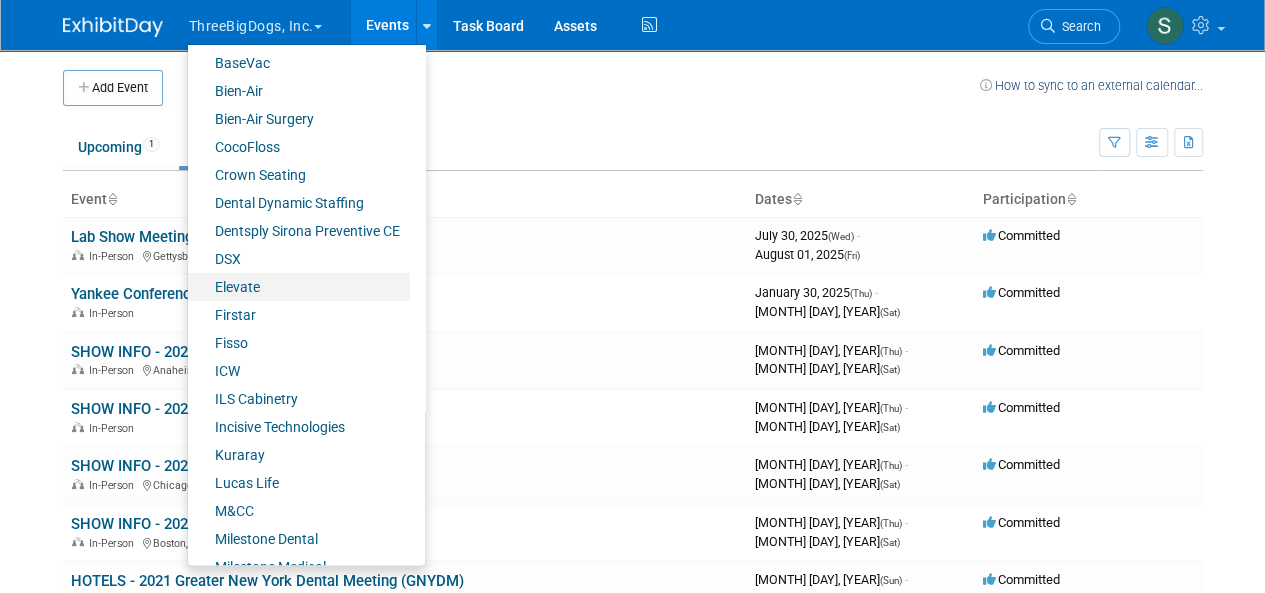 scroll, scrollTop: 146, scrollLeft: 0, axis: vertical 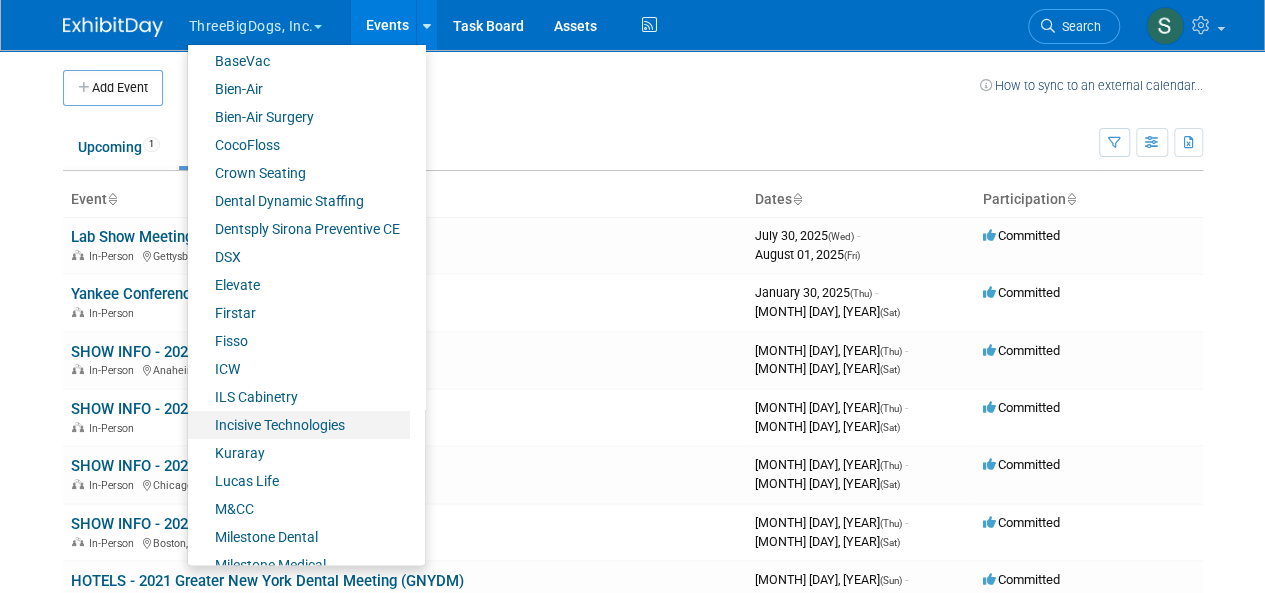 click on "Incisive Technologies" at bounding box center [299, 425] 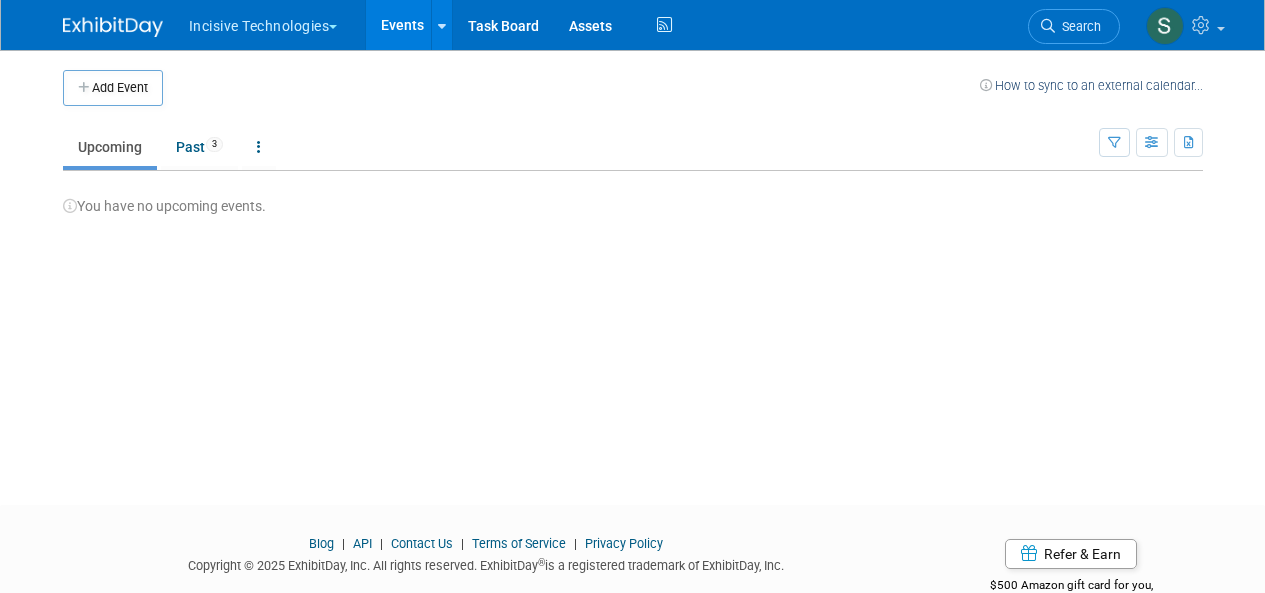 scroll, scrollTop: 0, scrollLeft: 0, axis: both 